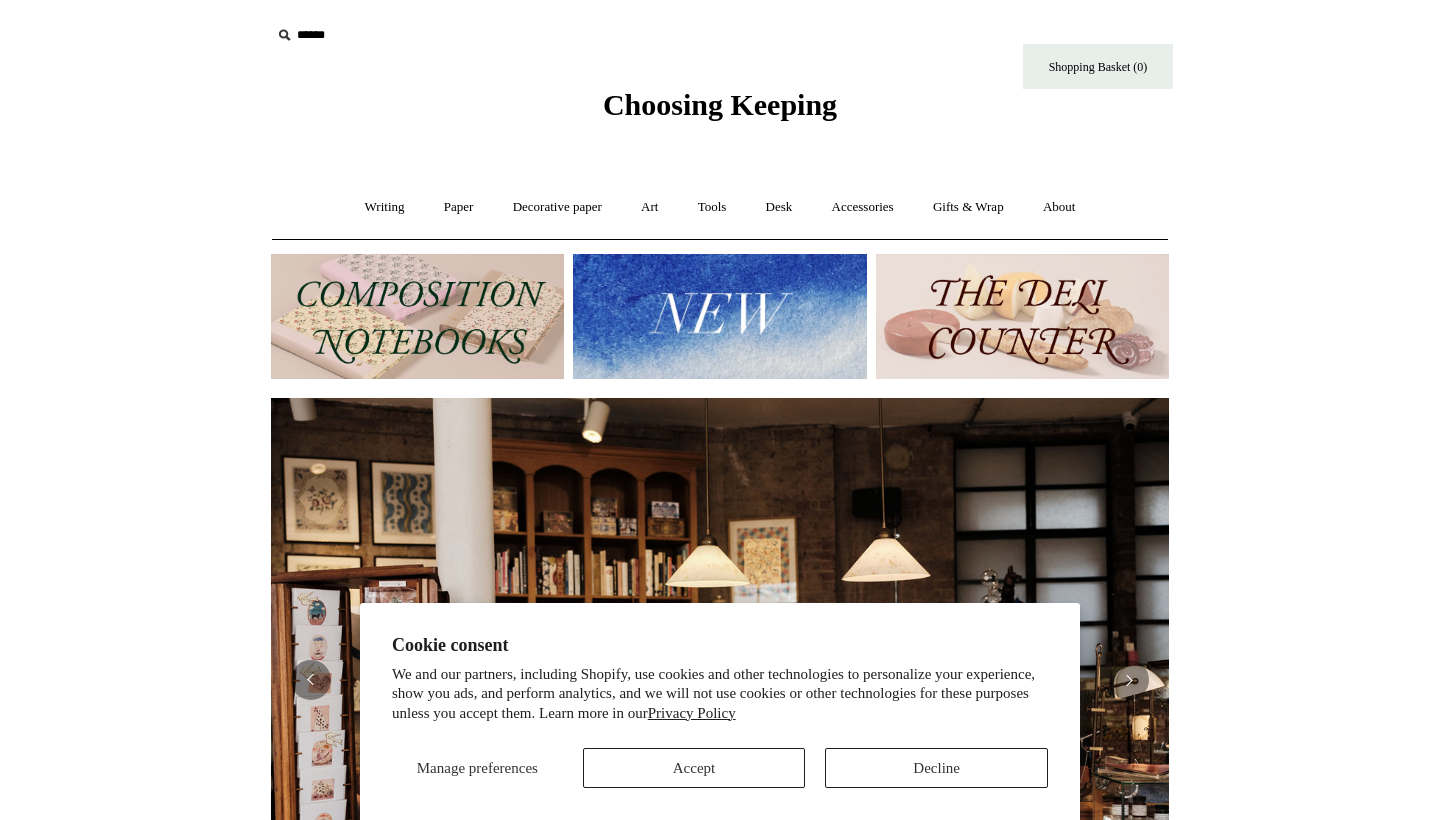 scroll, scrollTop: 0, scrollLeft: 0, axis: both 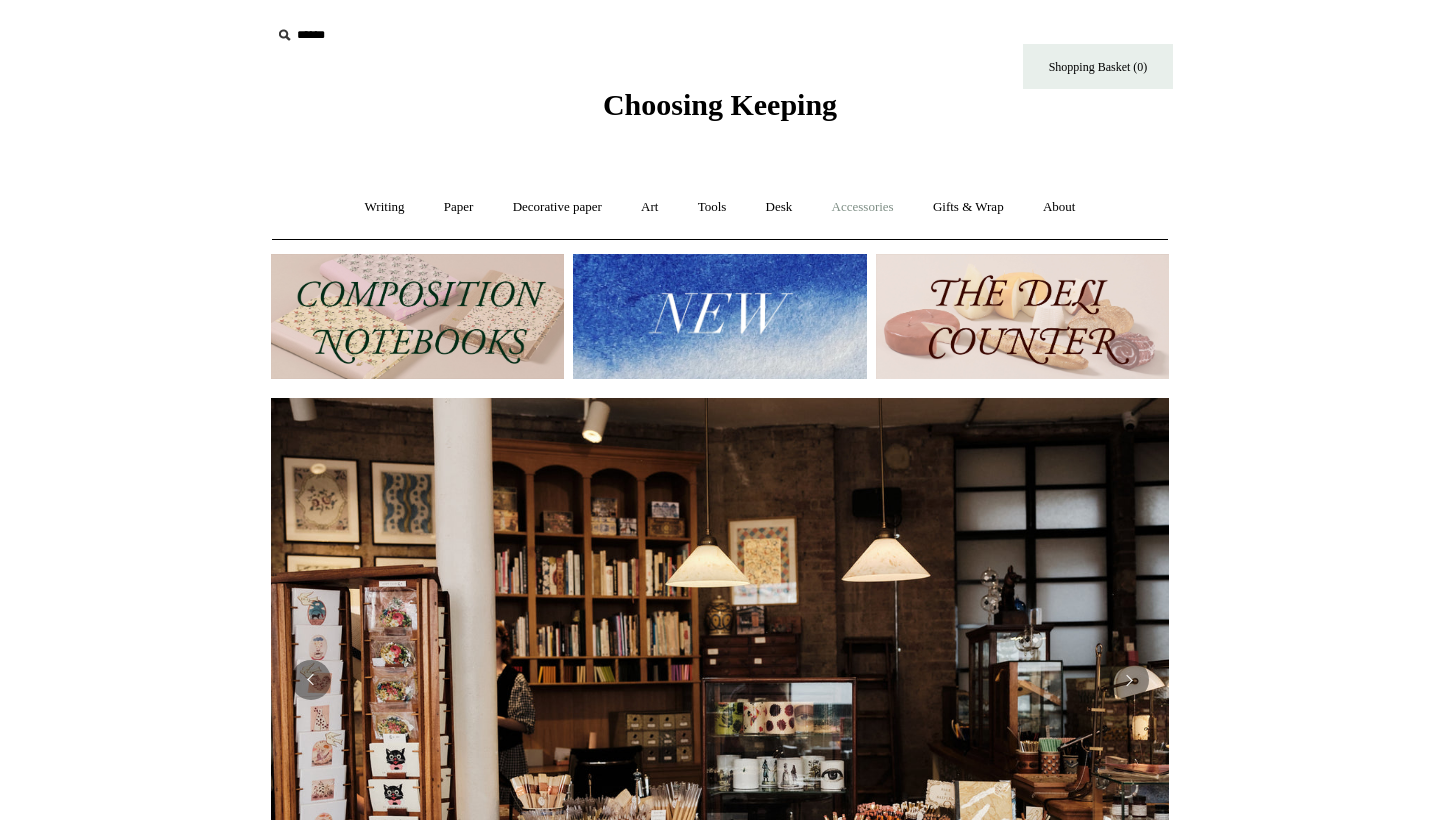 click on "Accessories +" at bounding box center (863, 207) 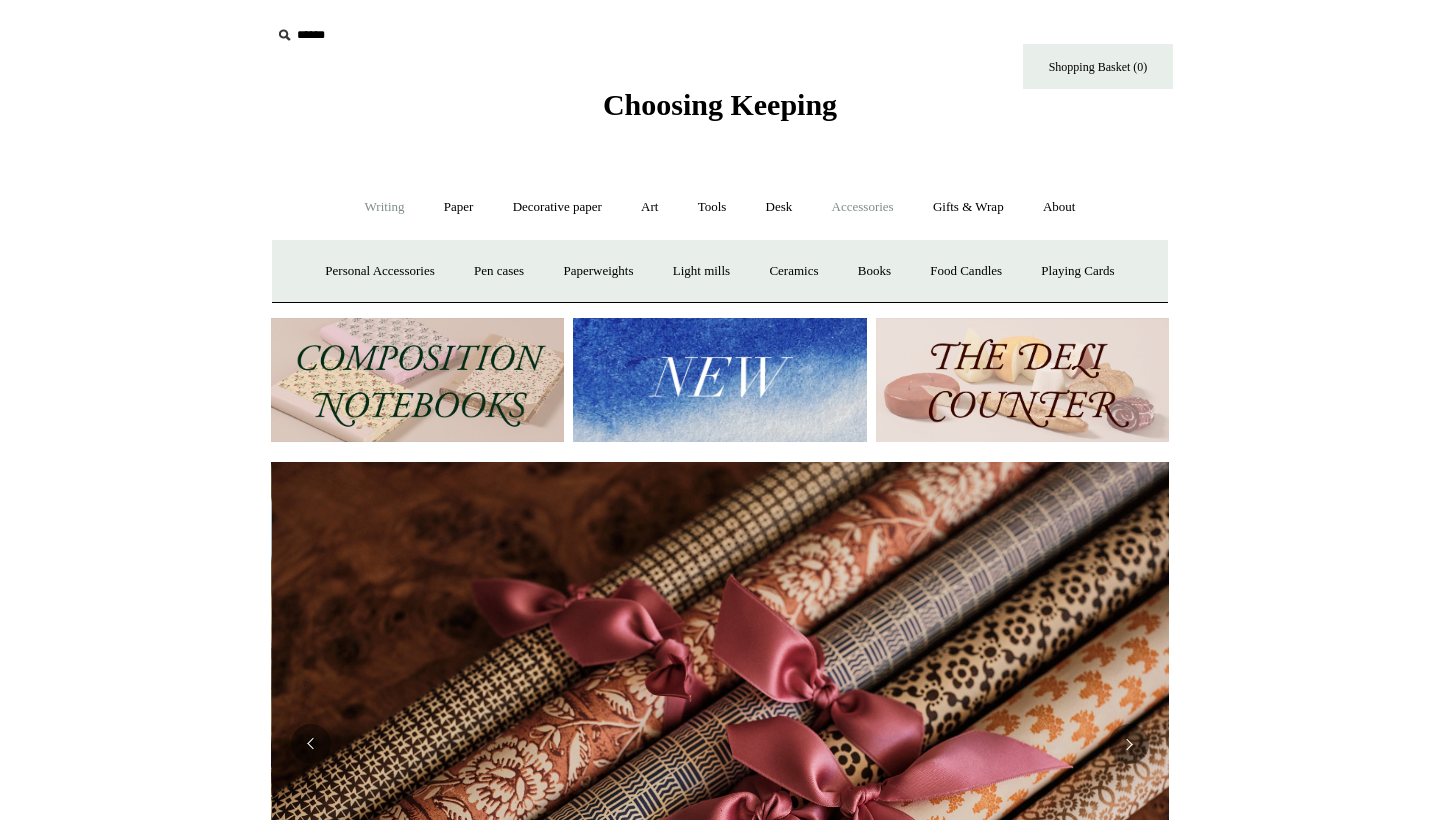 scroll, scrollTop: 0, scrollLeft: 1796, axis: horizontal 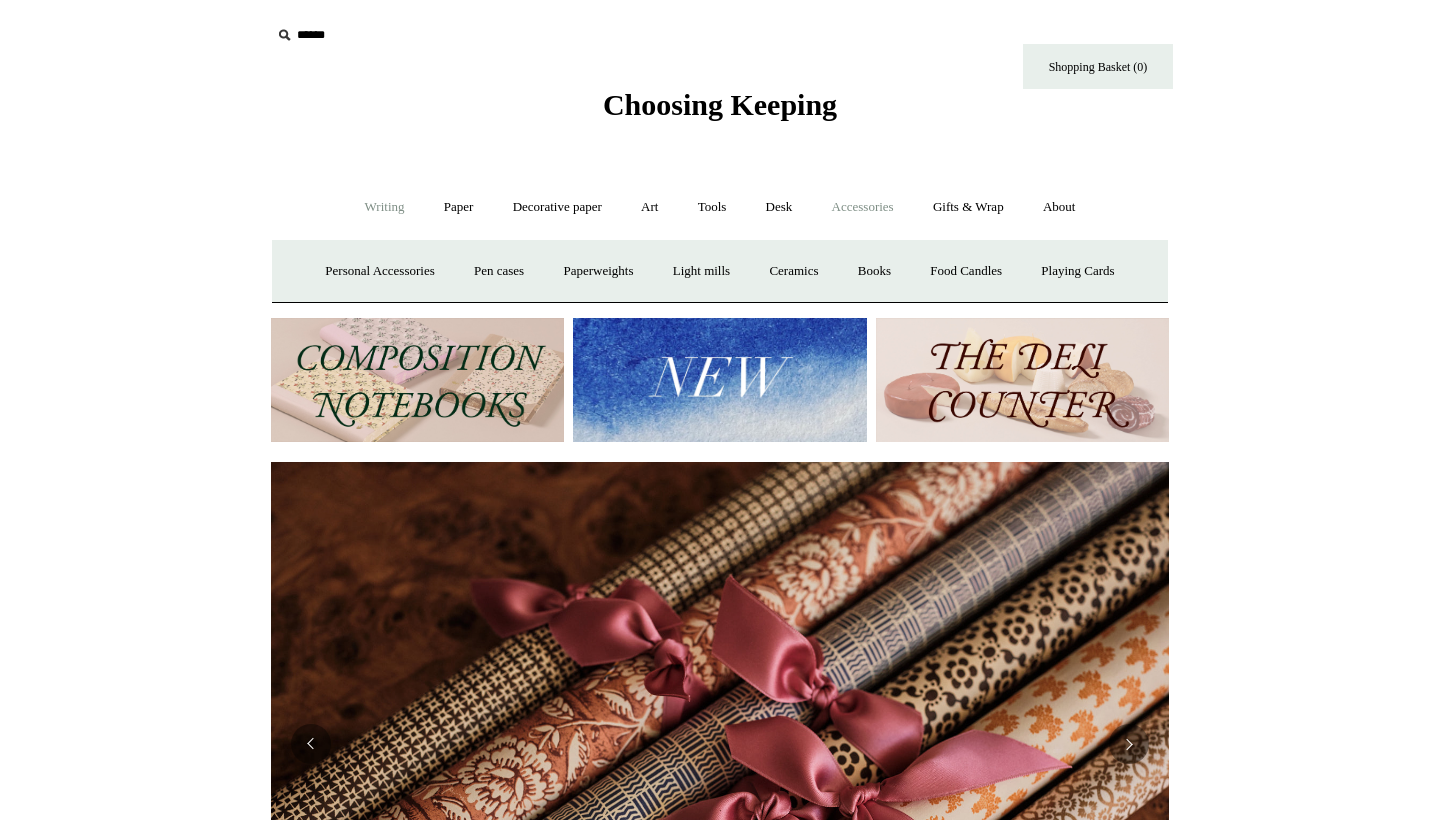 click on "Writing +" at bounding box center (385, 207) 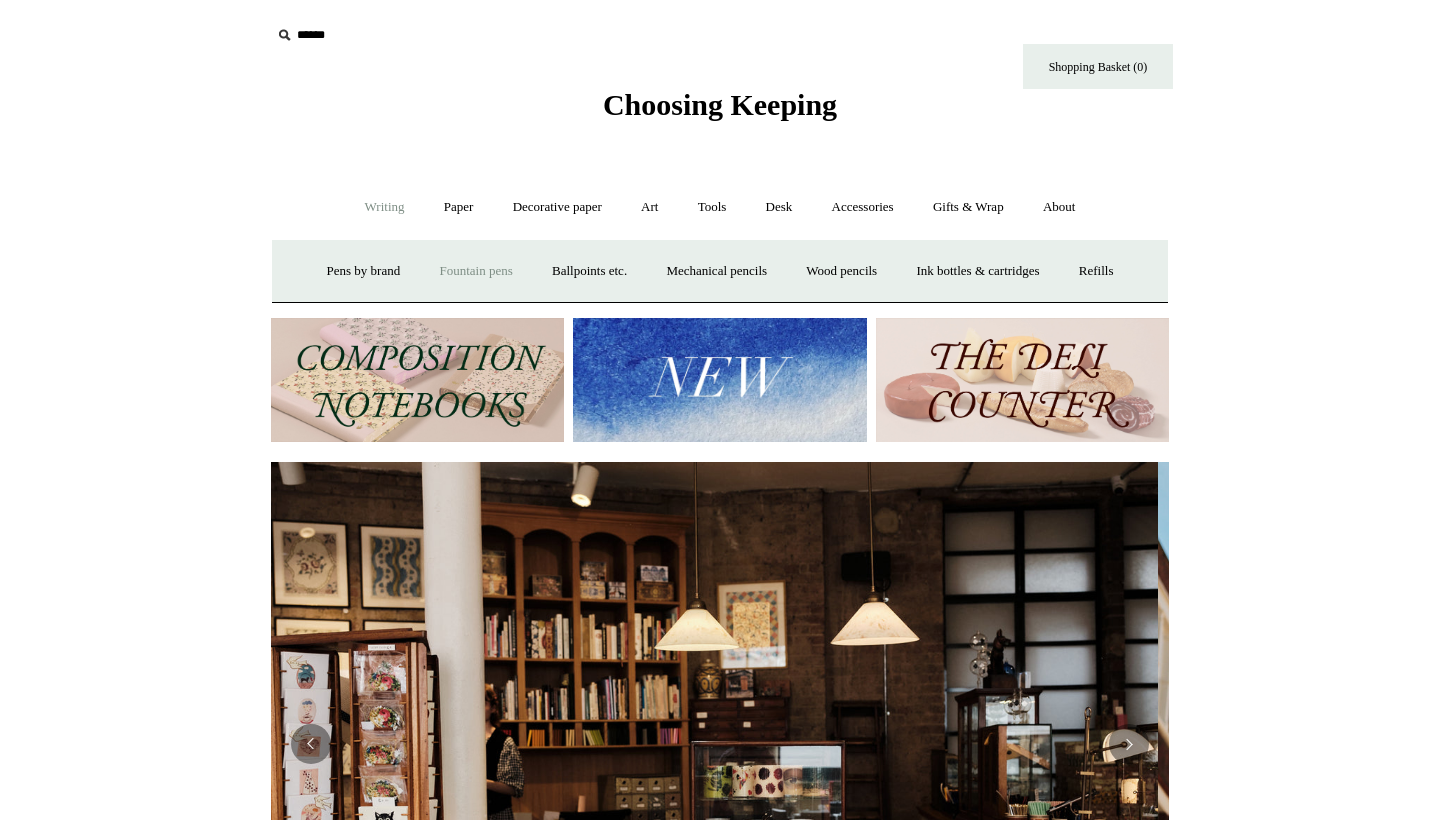 scroll, scrollTop: 0, scrollLeft: 0, axis: both 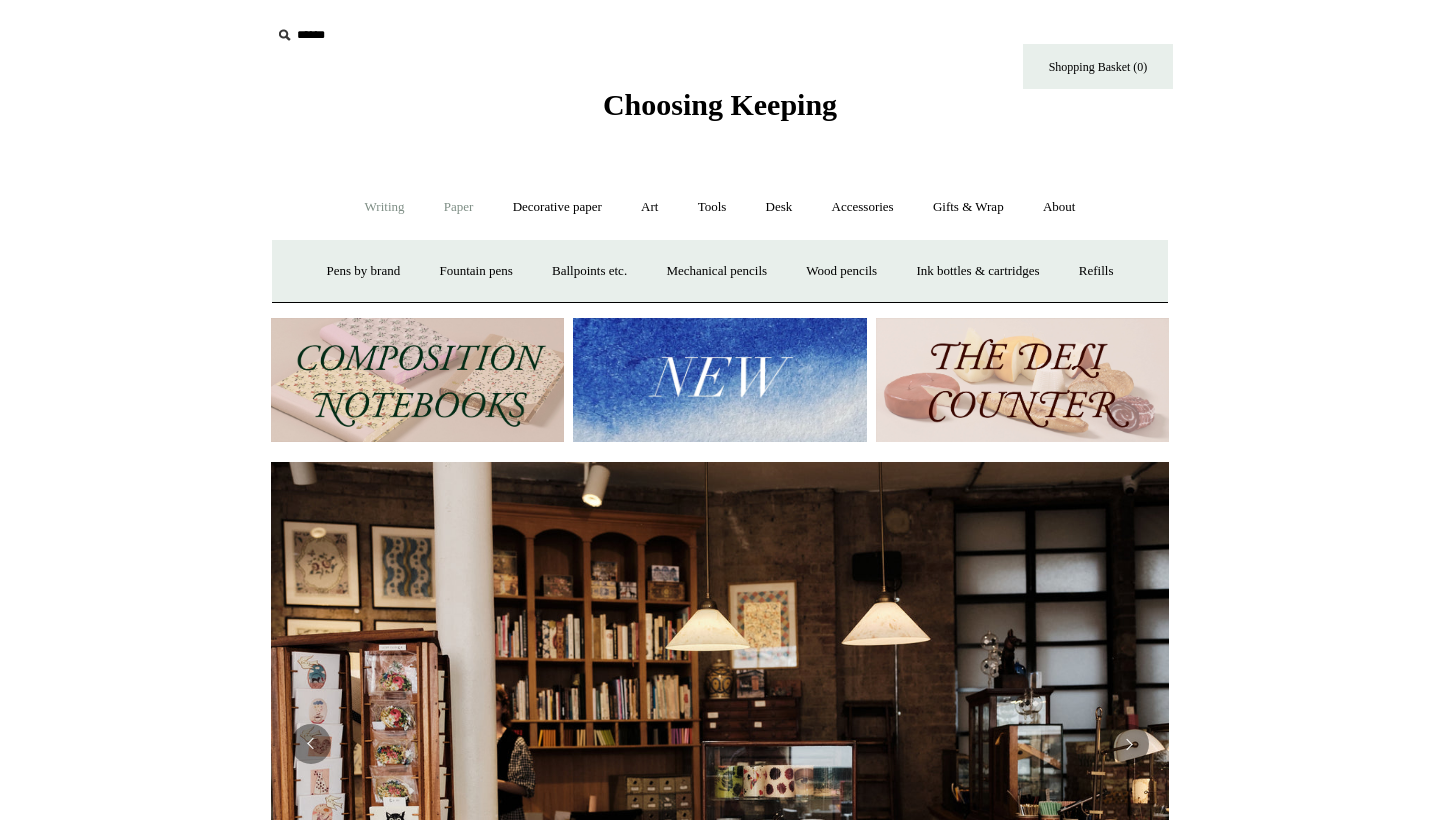 click on "Paper +" at bounding box center [459, 207] 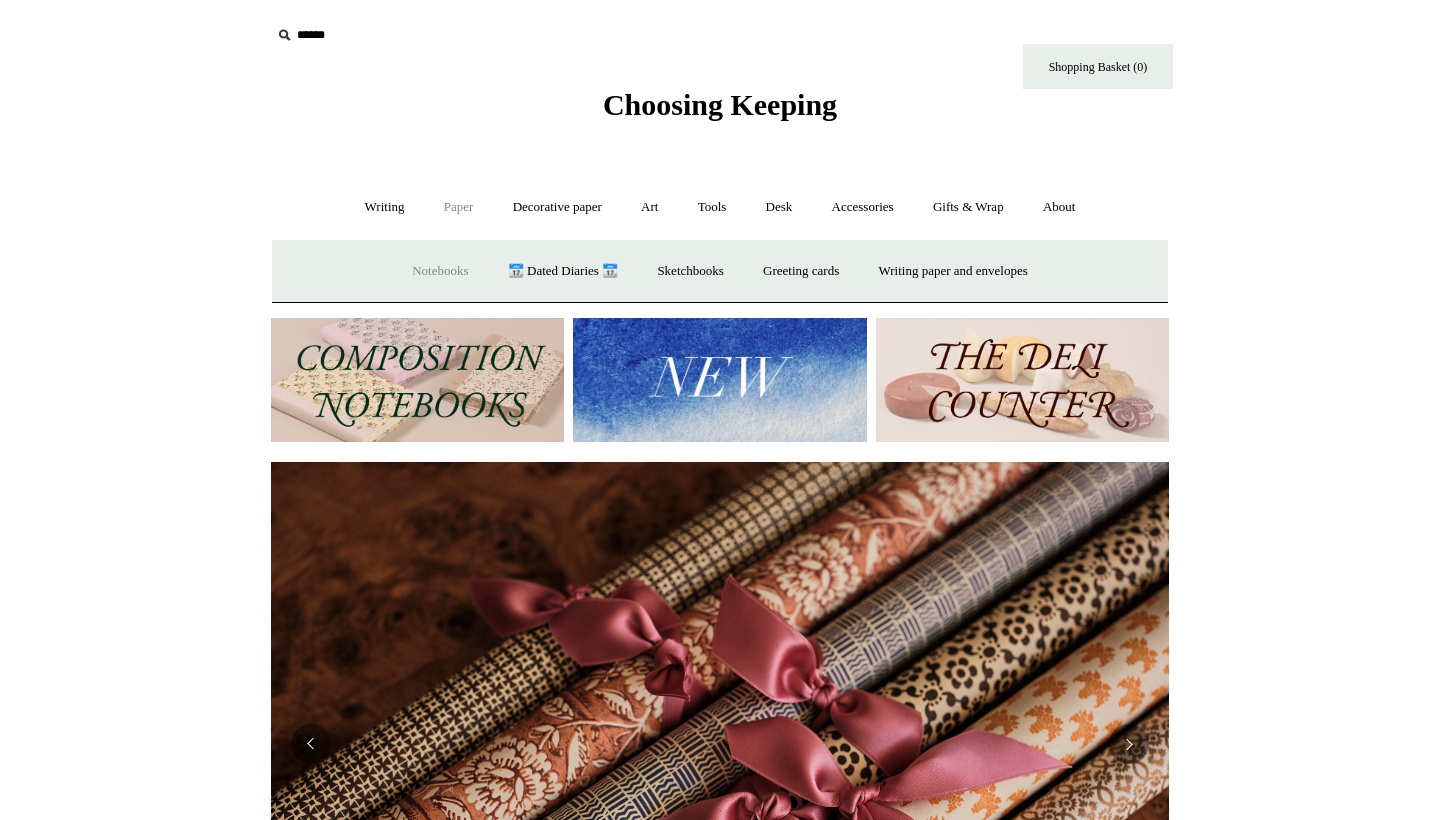 scroll, scrollTop: 0, scrollLeft: 1796, axis: horizontal 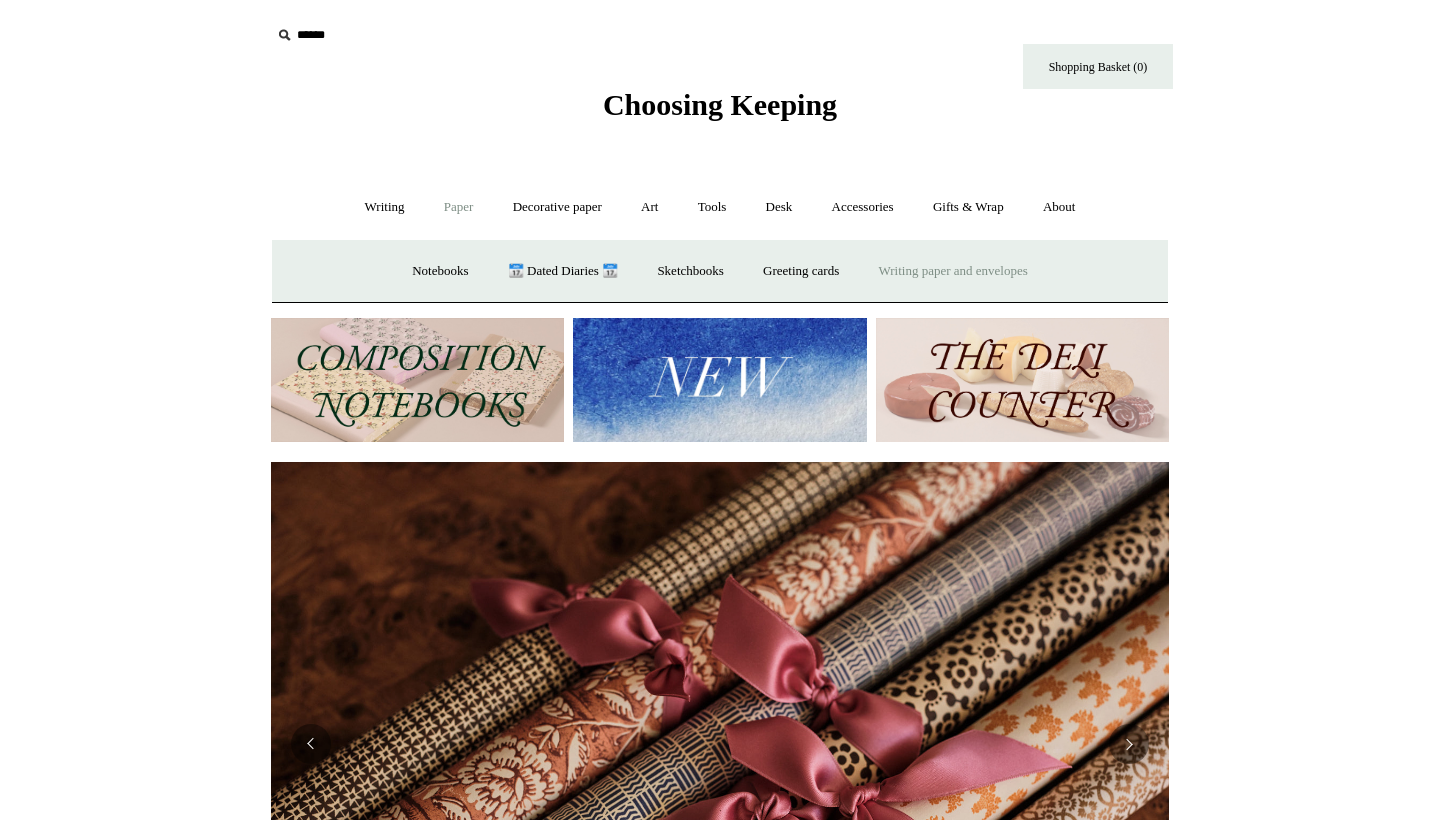 click on "Writing paper and envelopes +" at bounding box center [953, 271] 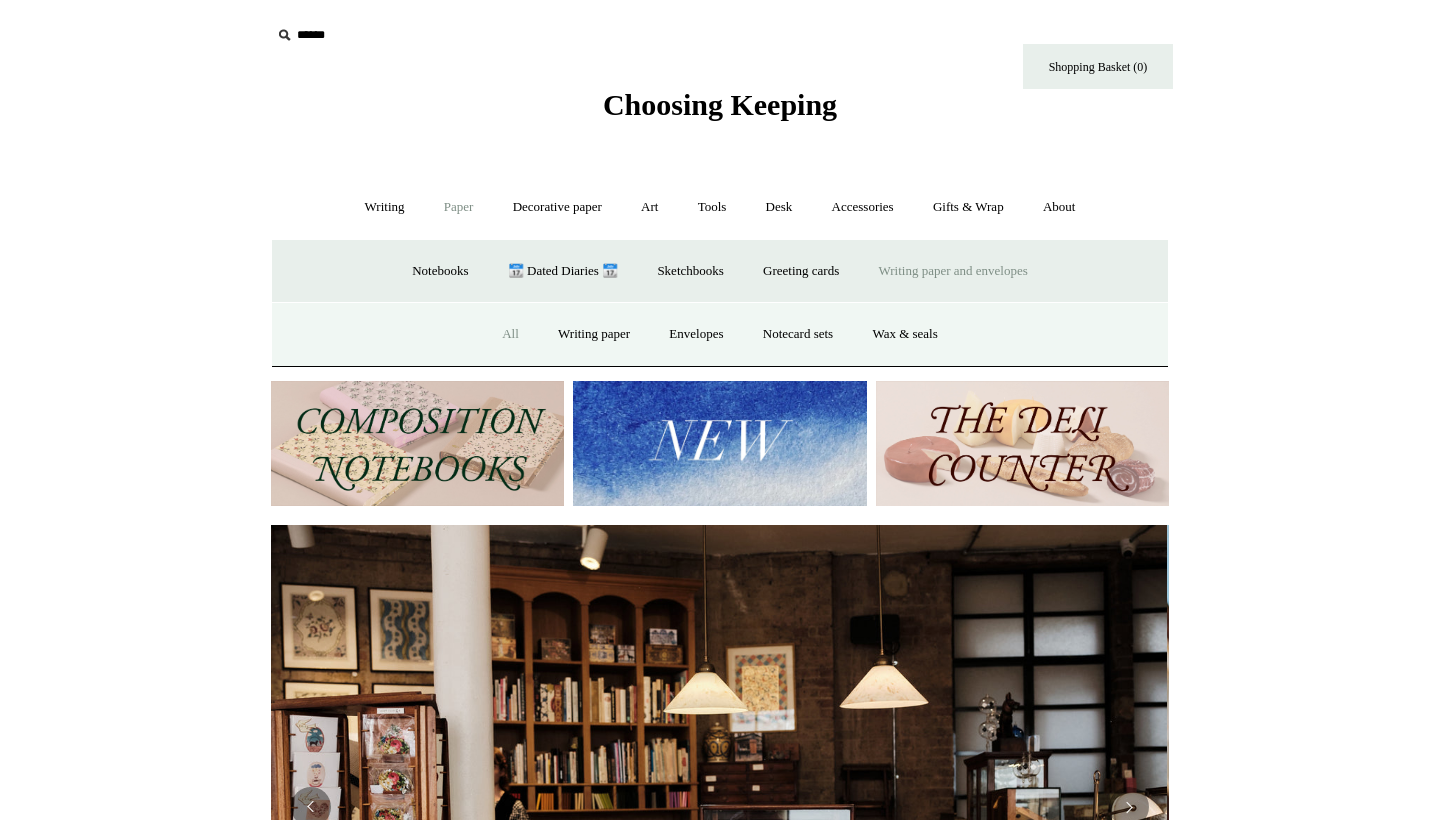 scroll, scrollTop: 0, scrollLeft: 0, axis: both 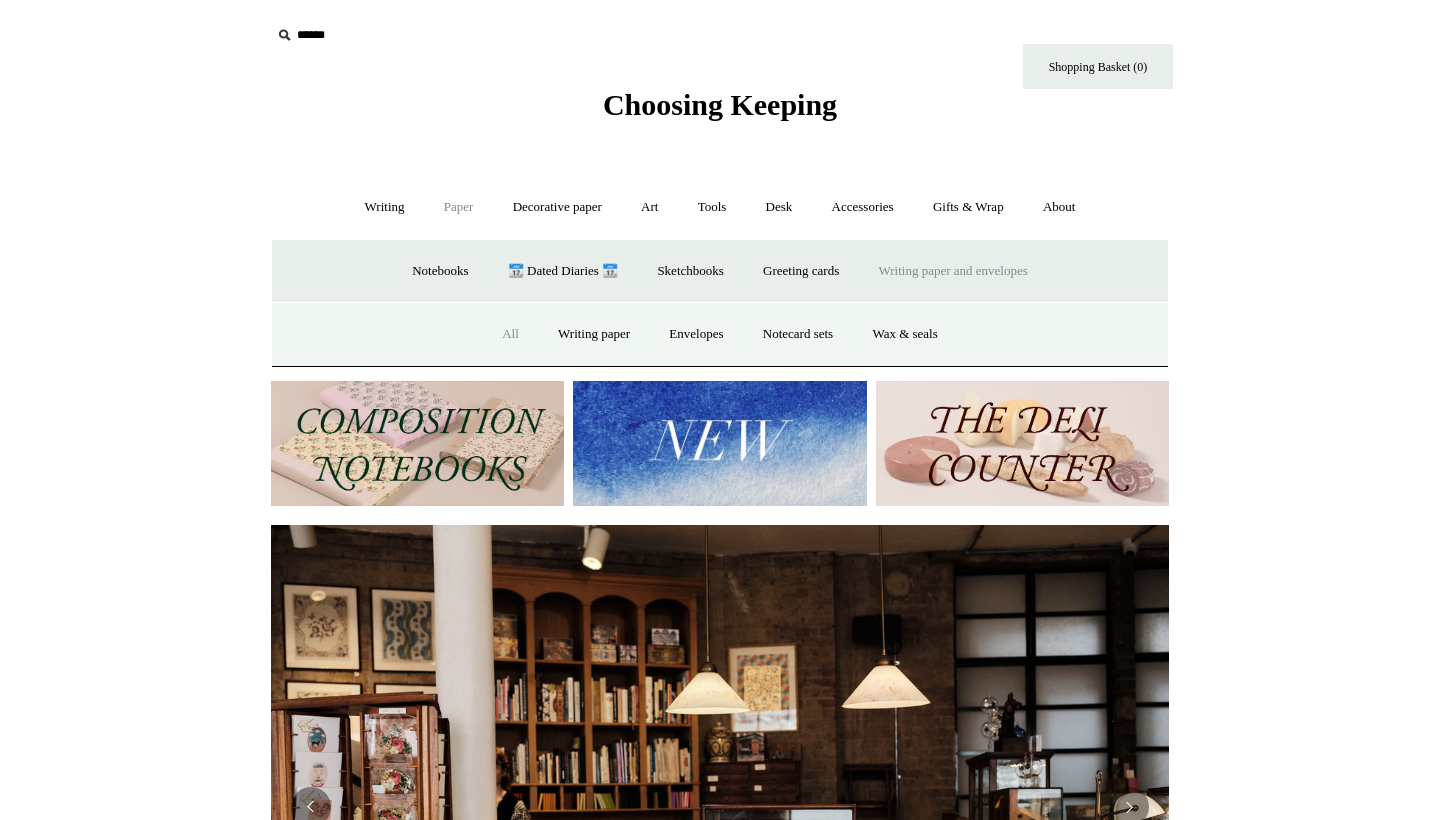 click on "All" at bounding box center (510, 334) 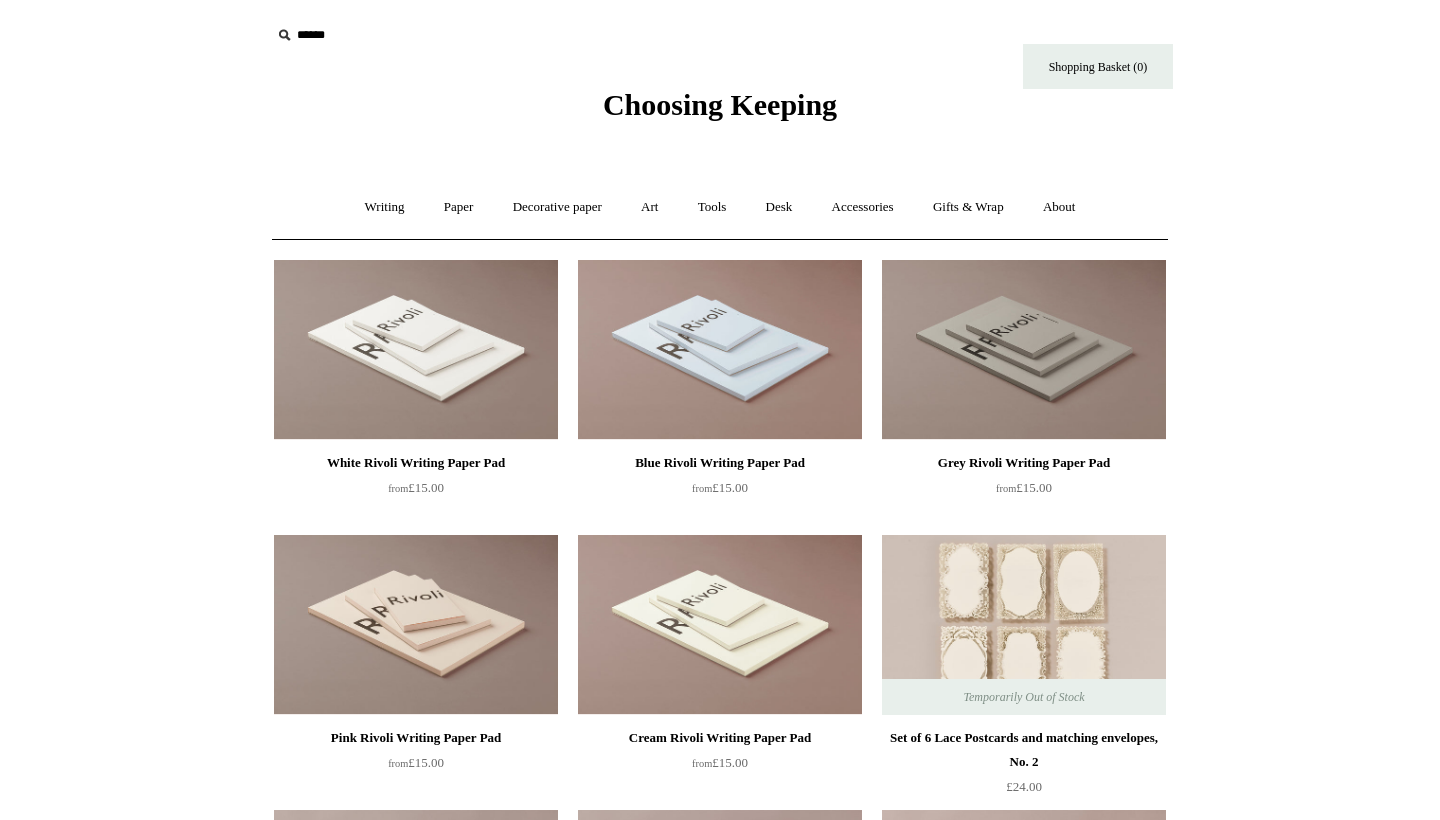 scroll, scrollTop: 0, scrollLeft: 0, axis: both 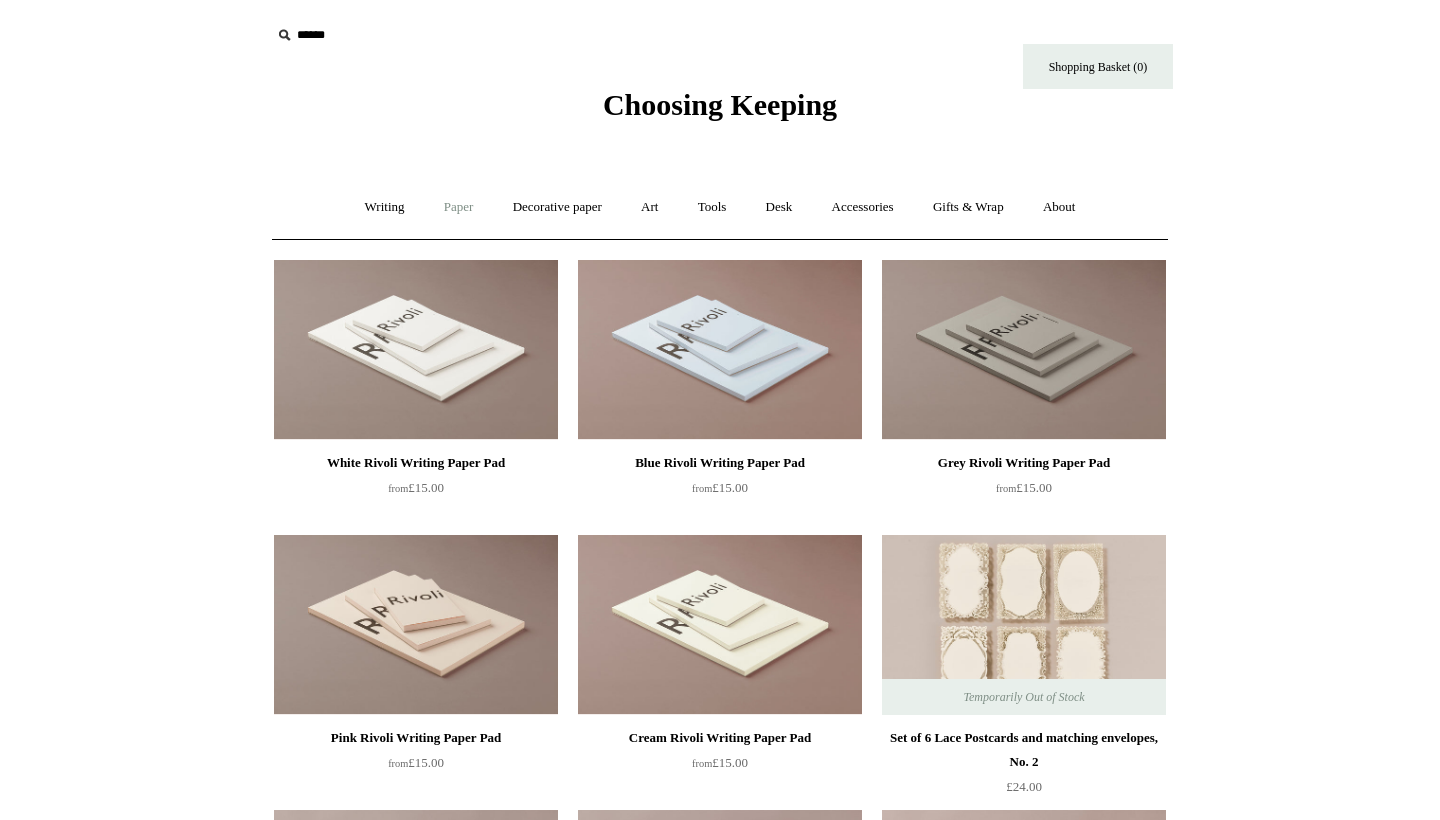 click on "Paper +" at bounding box center [459, 207] 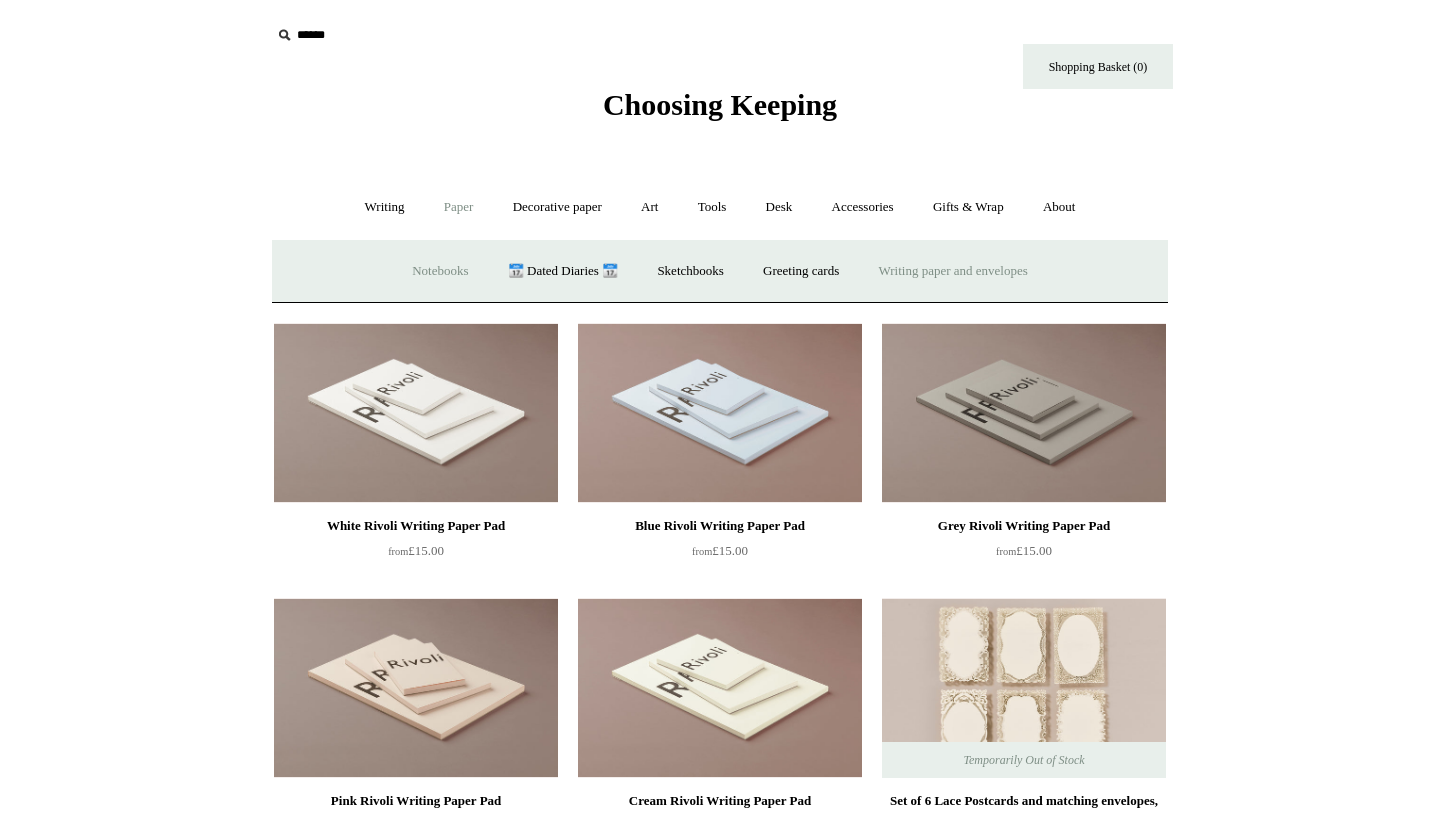 click on "Notebooks +" at bounding box center (440, 271) 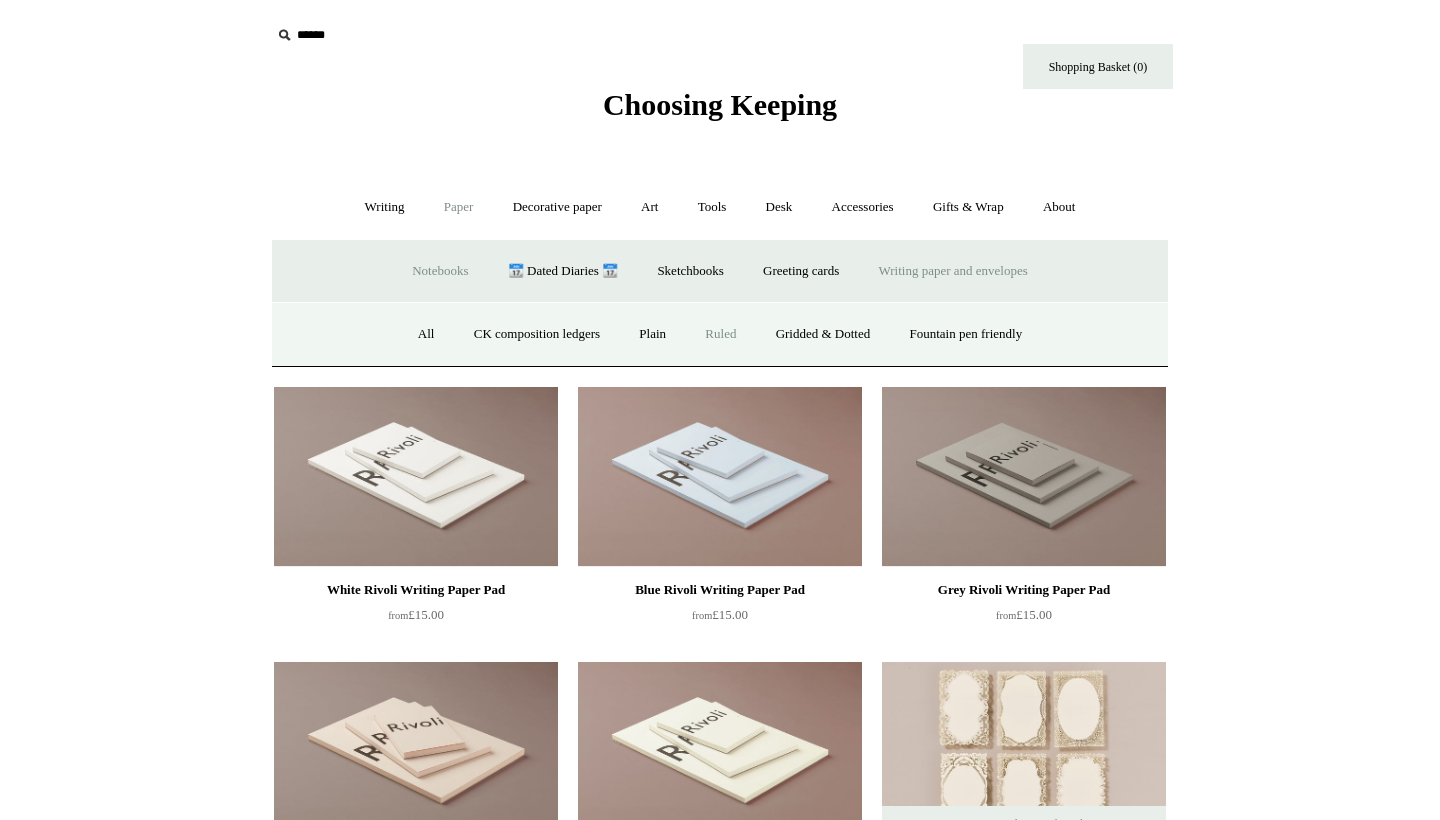 click on "Ruled" at bounding box center (720, 334) 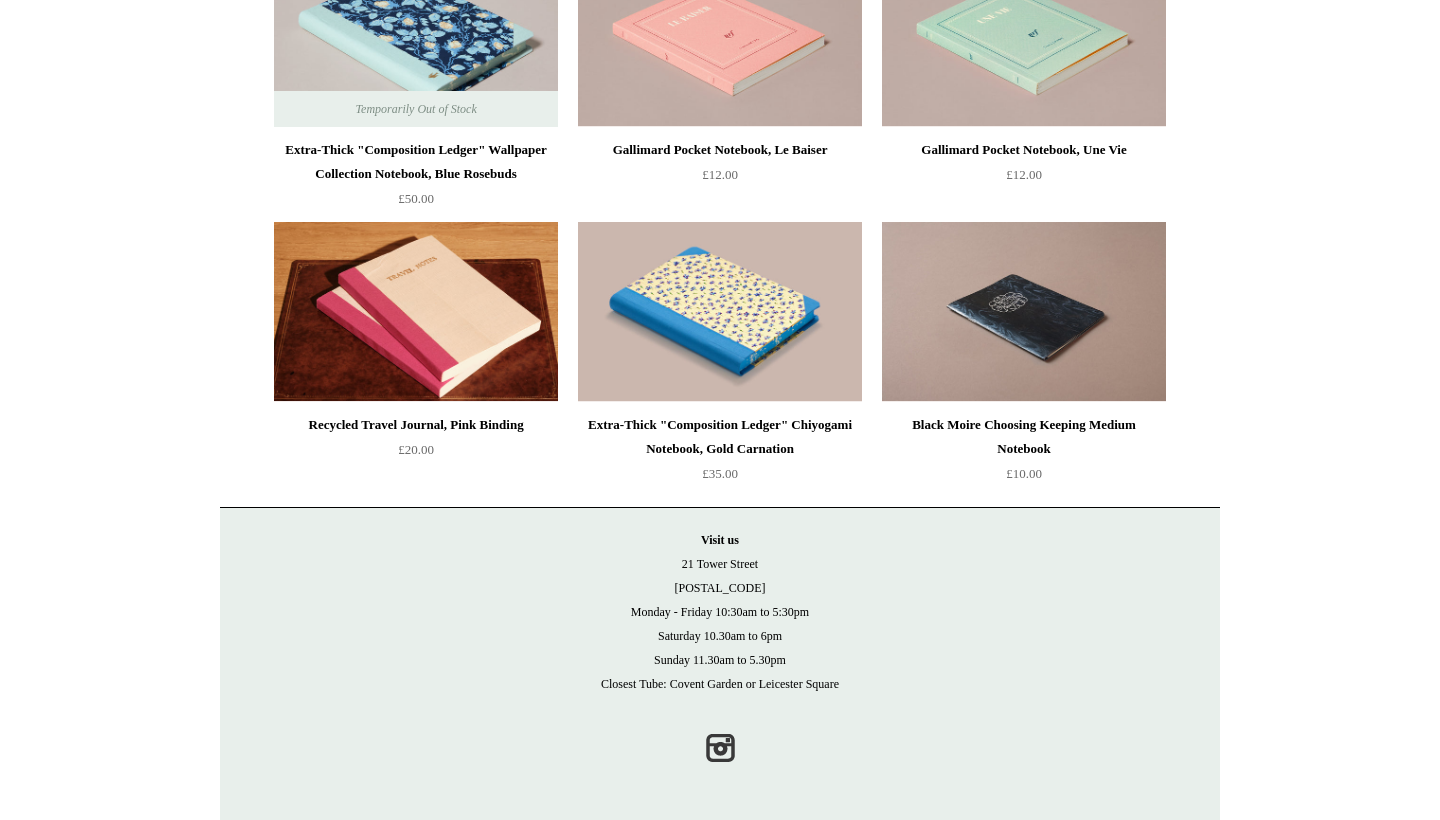 scroll, scrollTop: 4162, scrollLeft: 0, axis: vertical 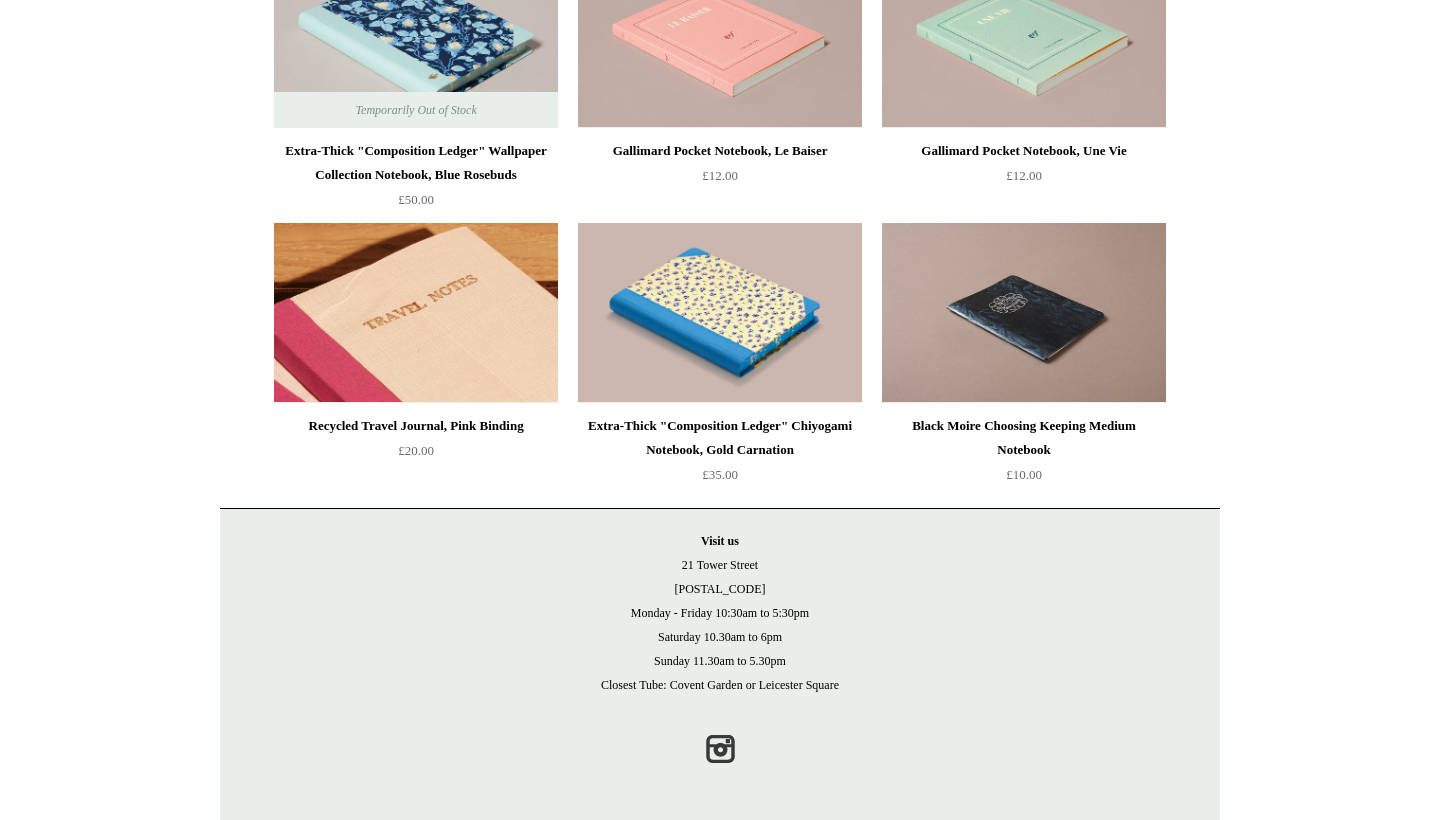 click at bounding box center (416, 313) 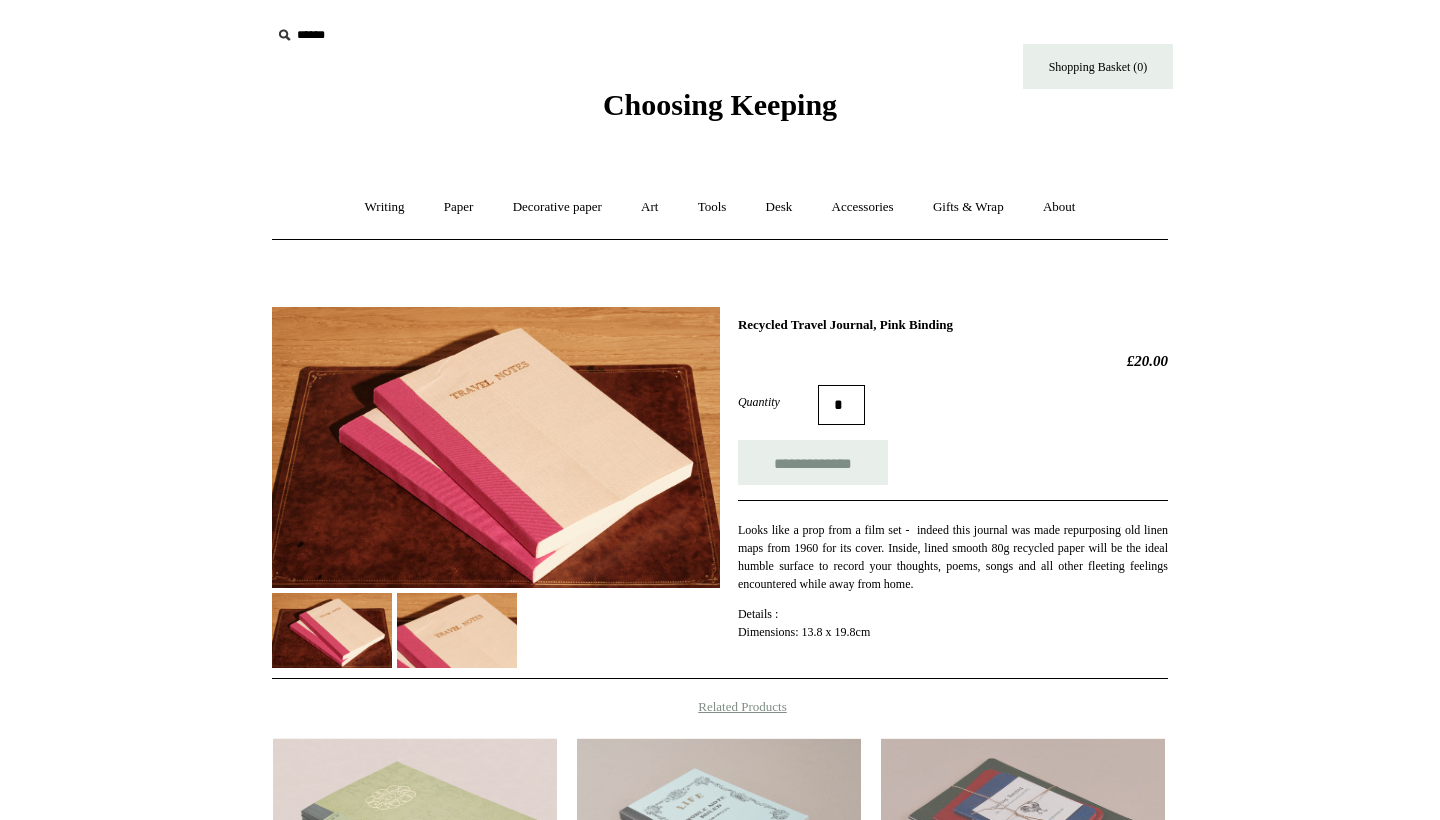scroll, scrollTop: 0, scrollLeft: 0, axis: both 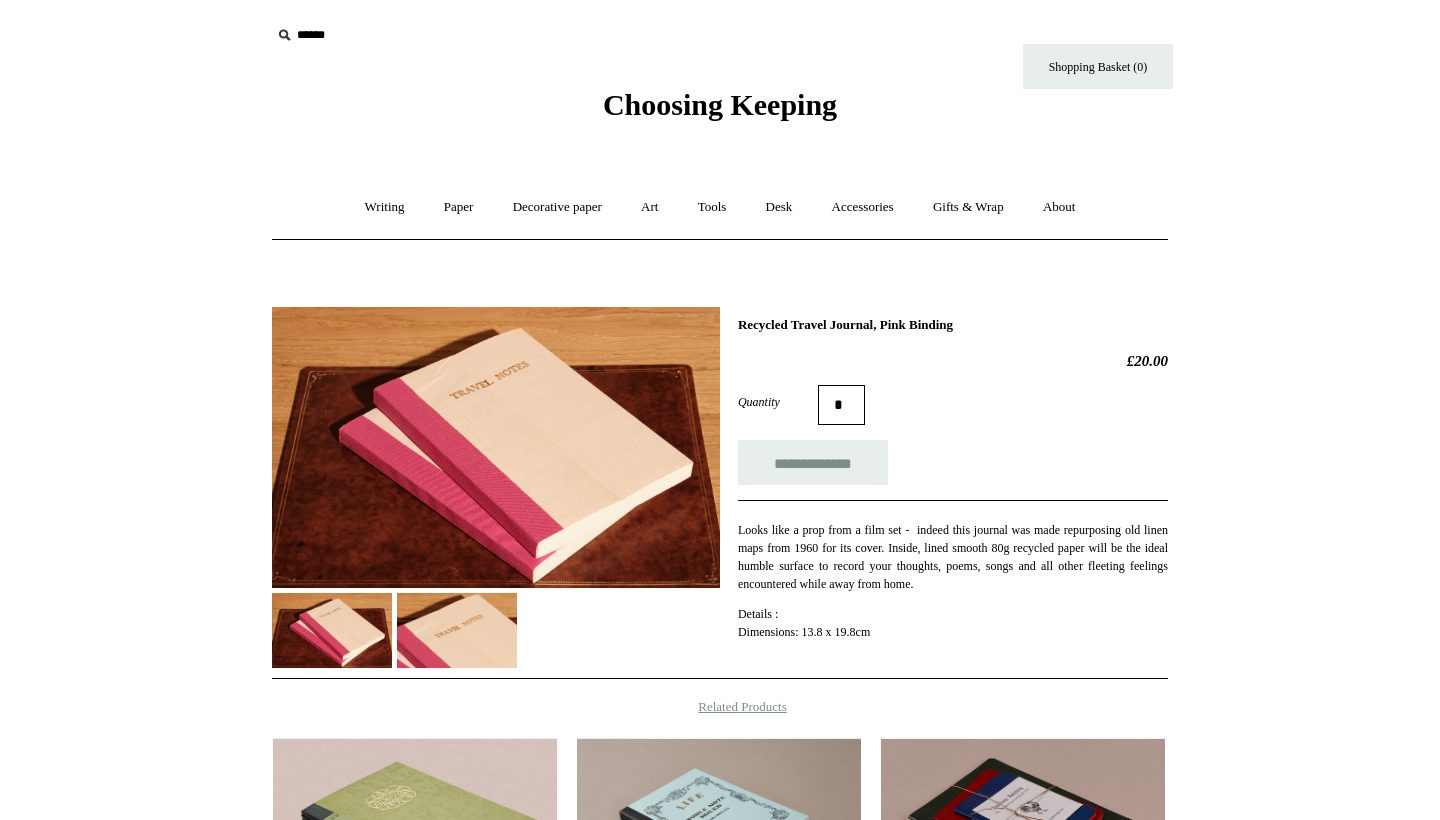 click at bounding box center (332, 630) 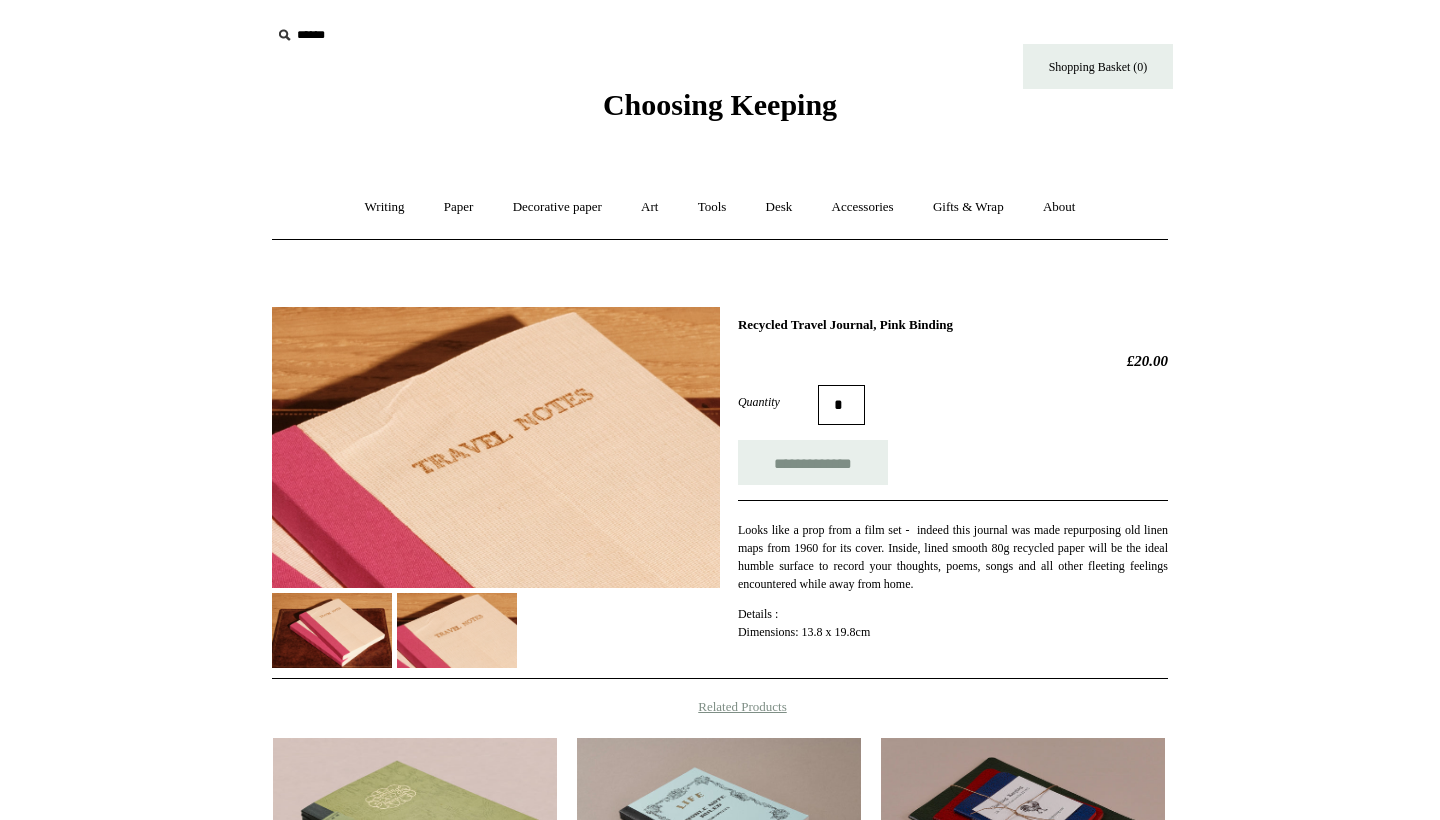 scroll, scrollTop: 0, scrollLeft: 0, axis: both 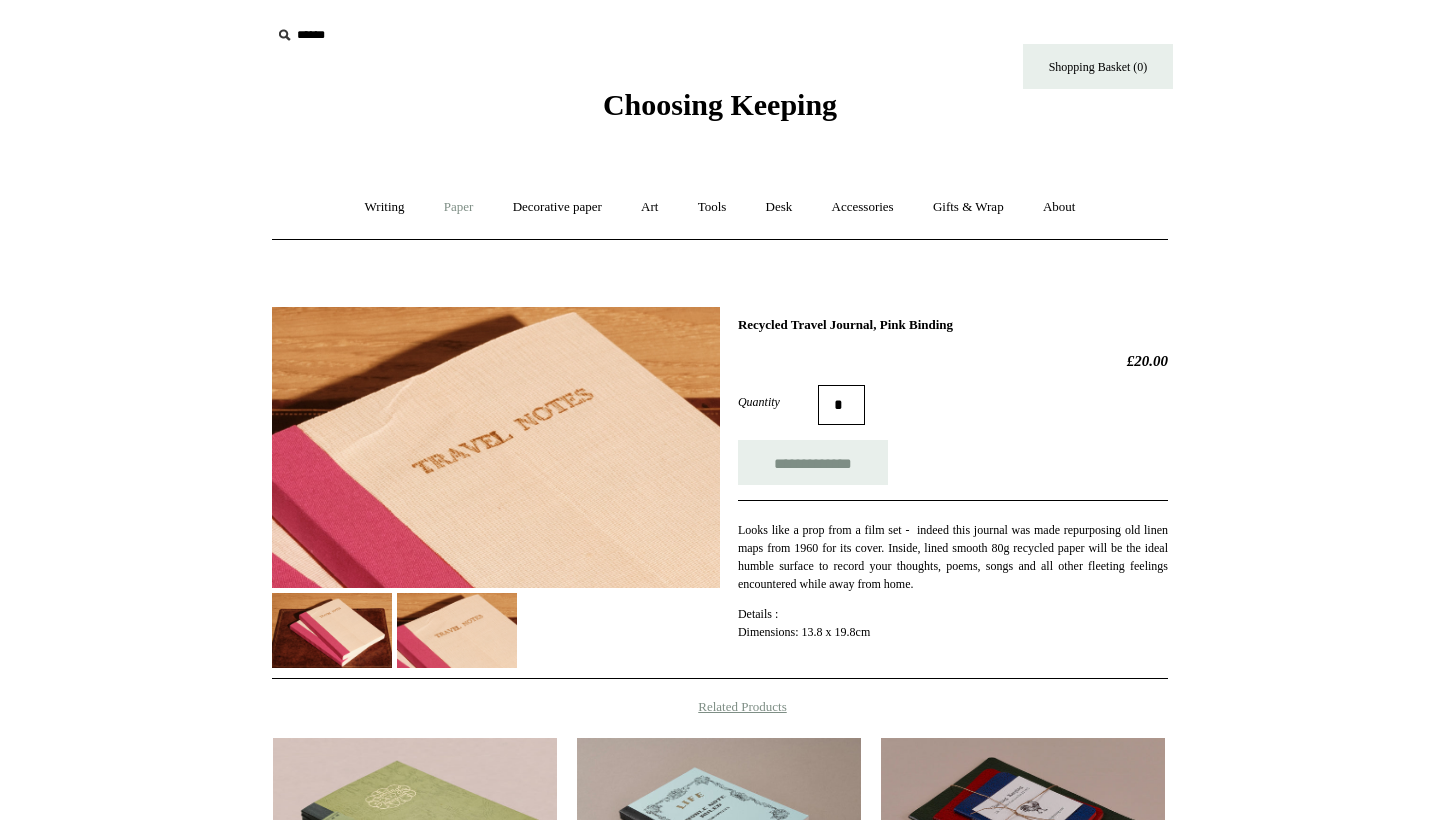 click on "Paper +" at bounding box center (459, 207) 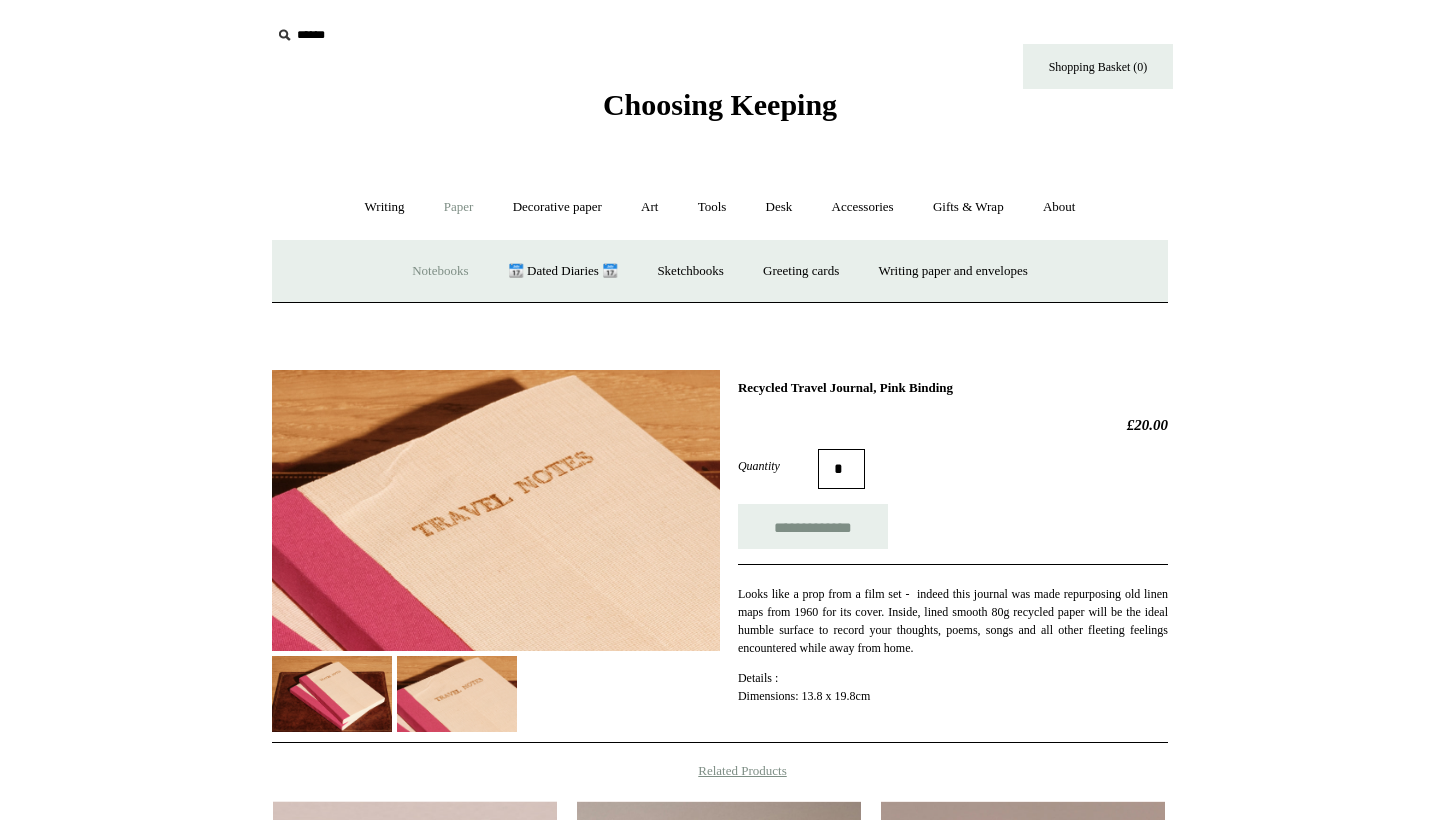 click on "Notebooks +" at bounding box center [440, 271] 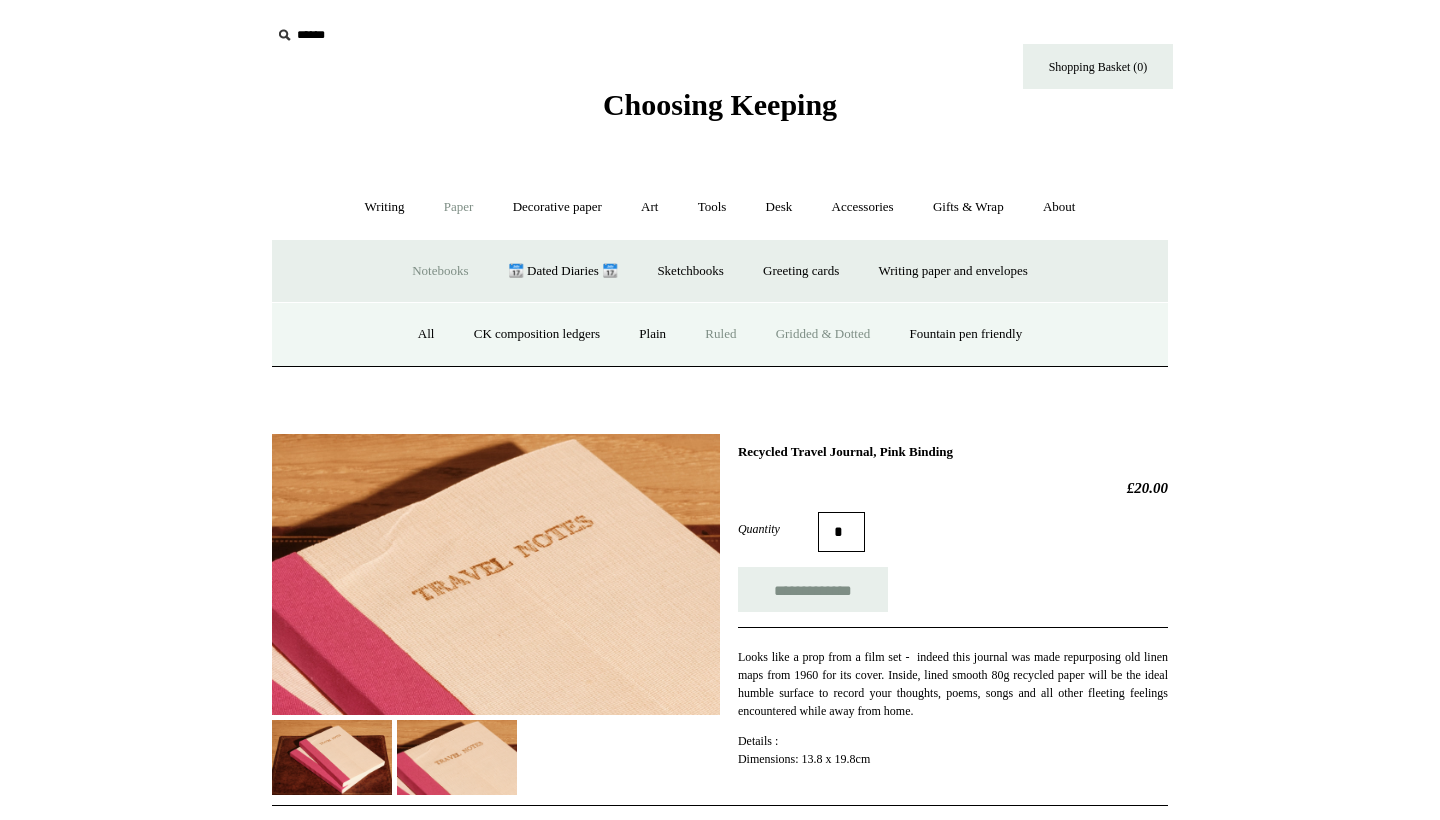 click on "Gridded & Dotted" at bounding box center (823, 334) 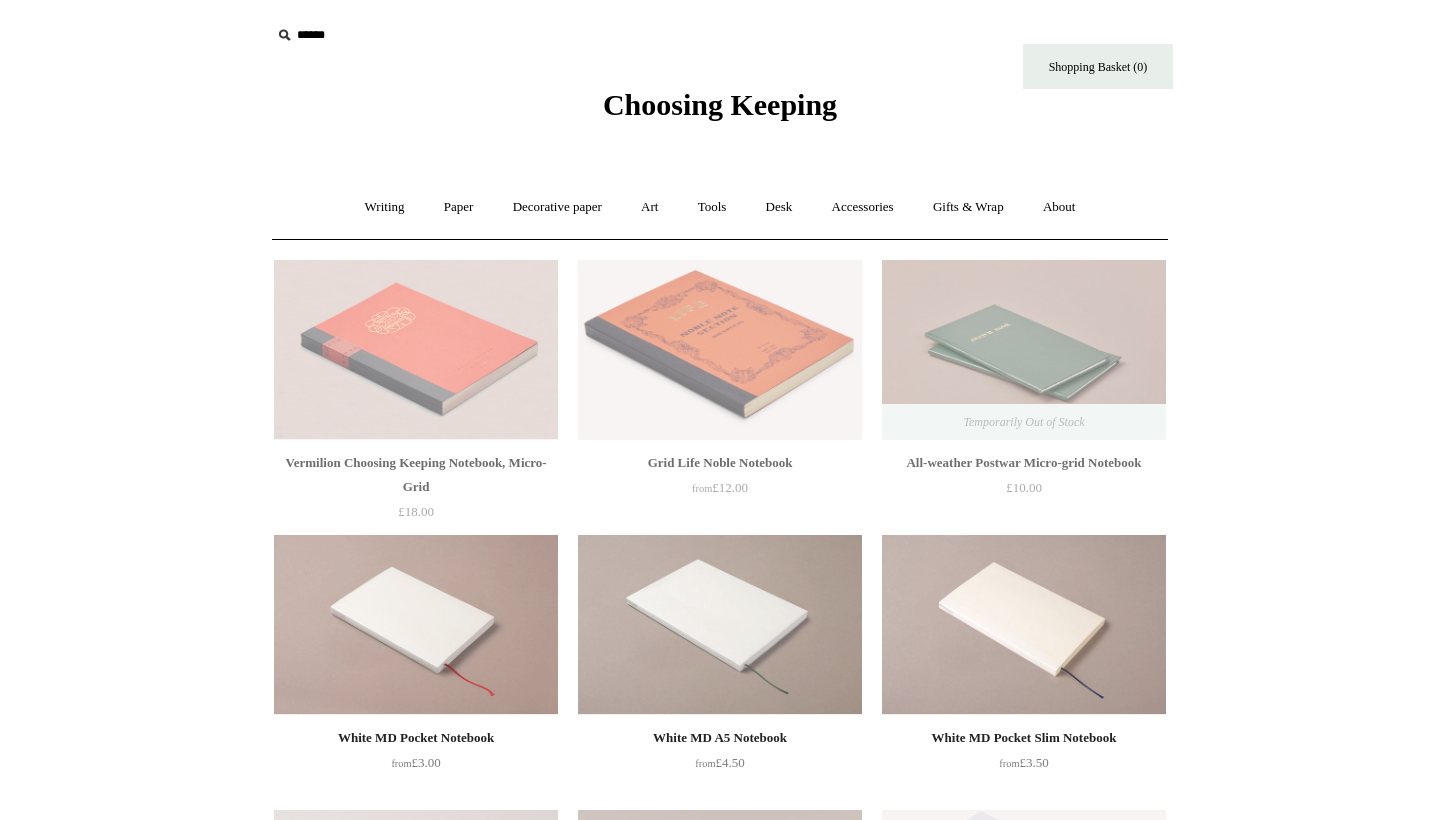 scroll, scrollTop: 0, scrollLeft: 0, axis: both 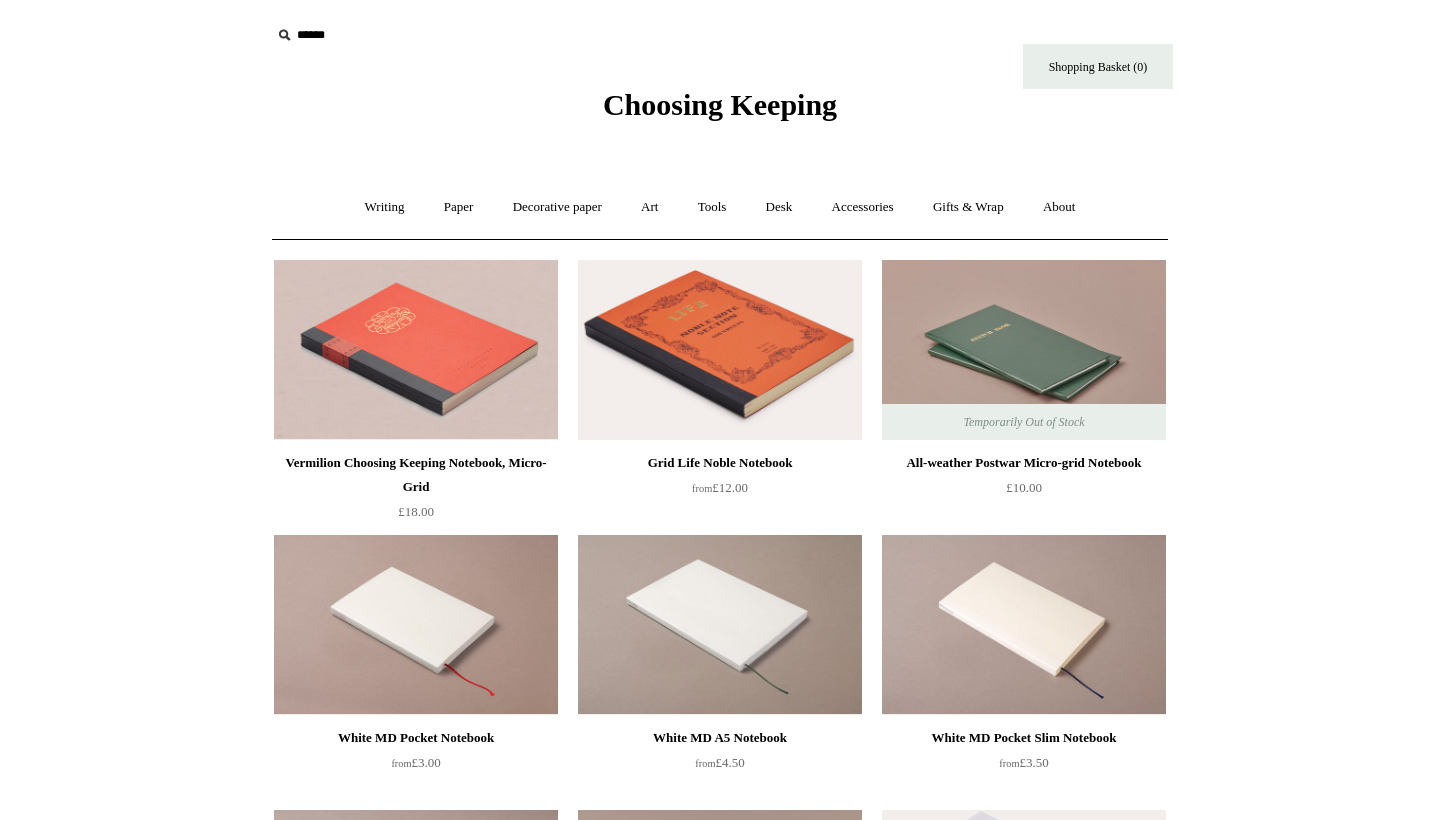 click on "Menu
Choosing Keeping
*
Shipping Information
Shopping Basket (0)
*
⤺
+ +" at bounding box center (720, 979) 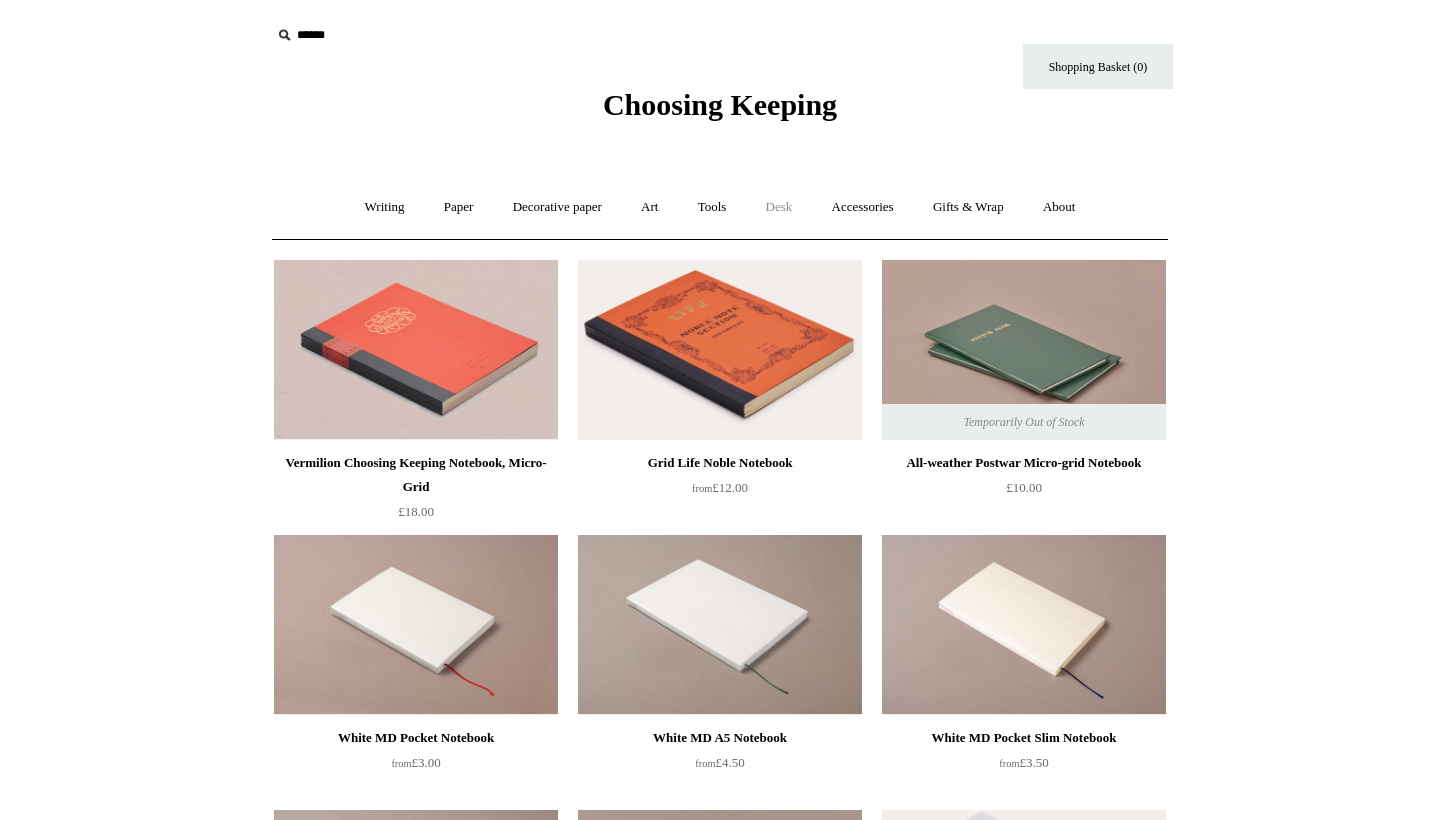 scroll, scrollTop: 0, scrollLeft: 0, axis: both 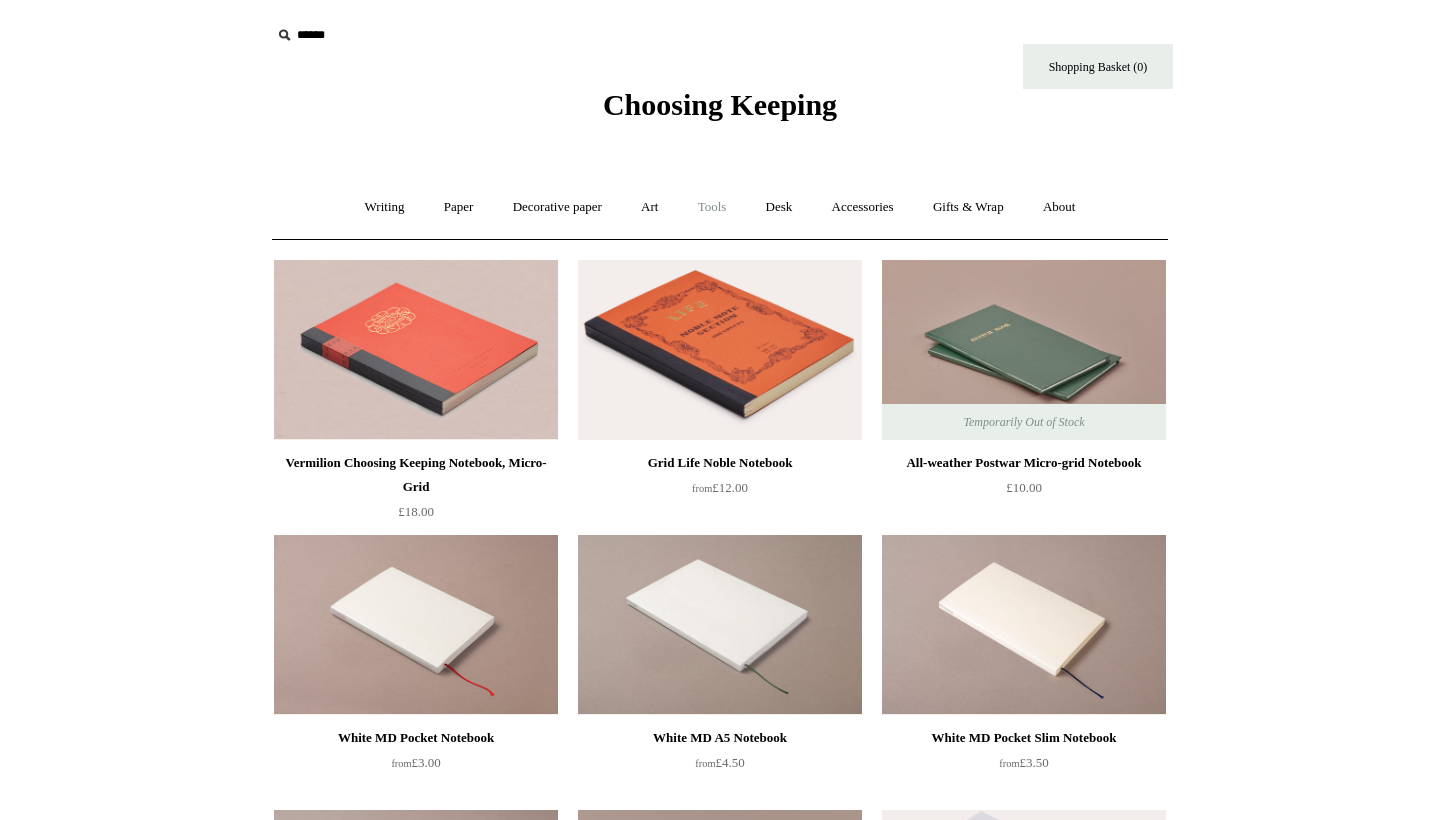 click on "Tools +" at bounding box center (712, 207) 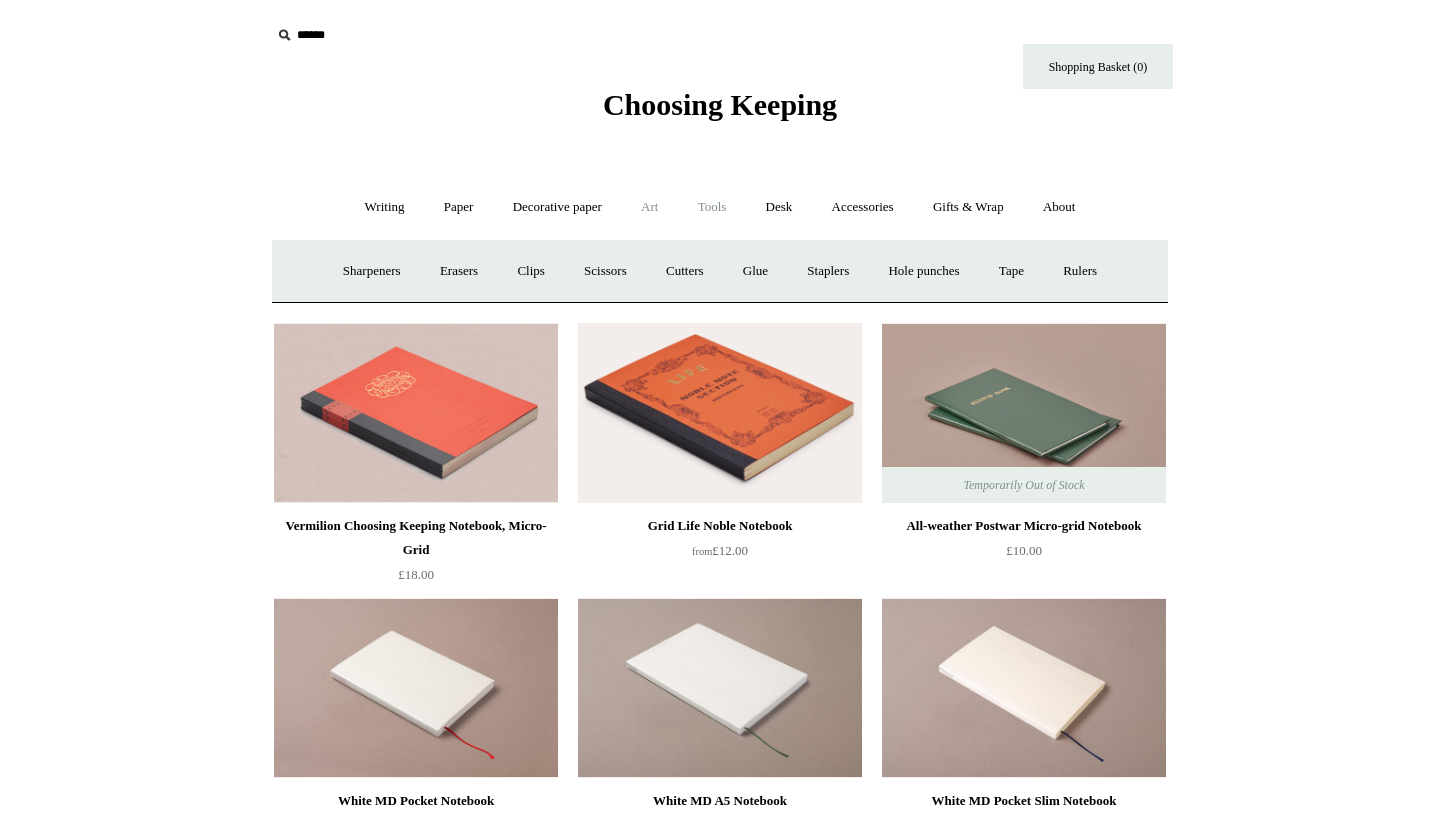 click on "Art +" at bounding box center [649, 207] 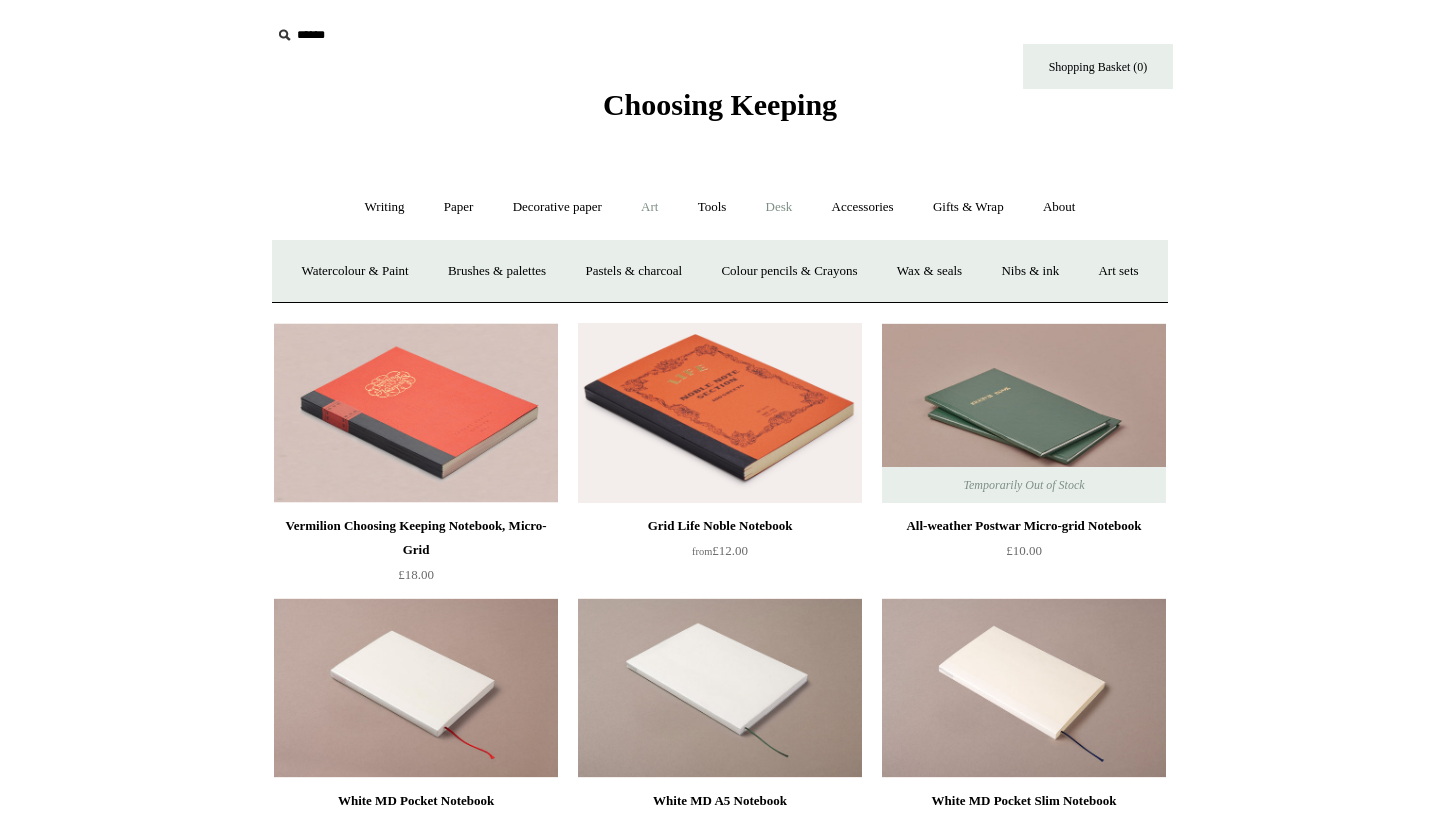 click on "Desk +" at bounding box center (779, 207) 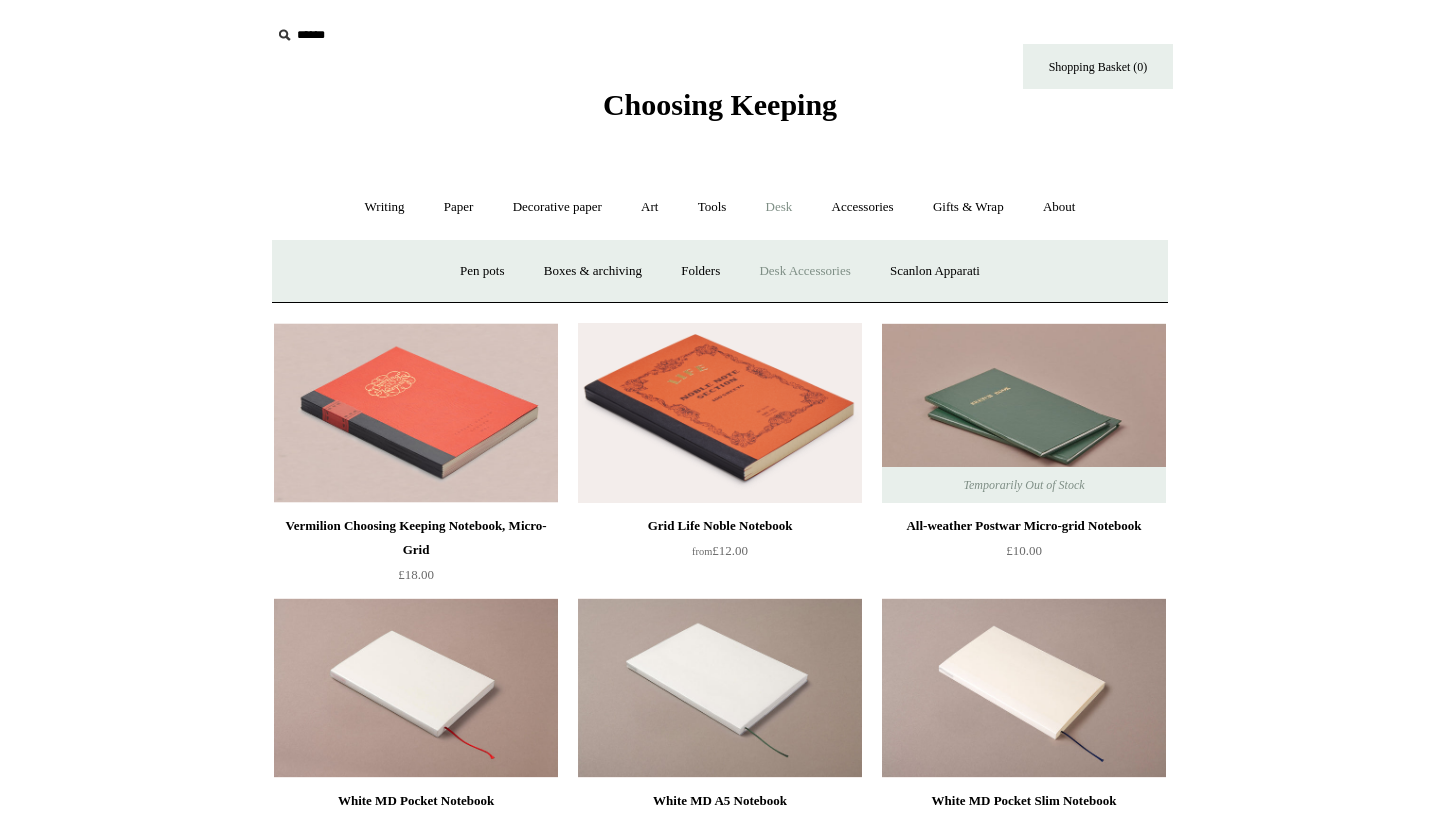 click on "Desk Accessories" at bounding box center (804, 271) 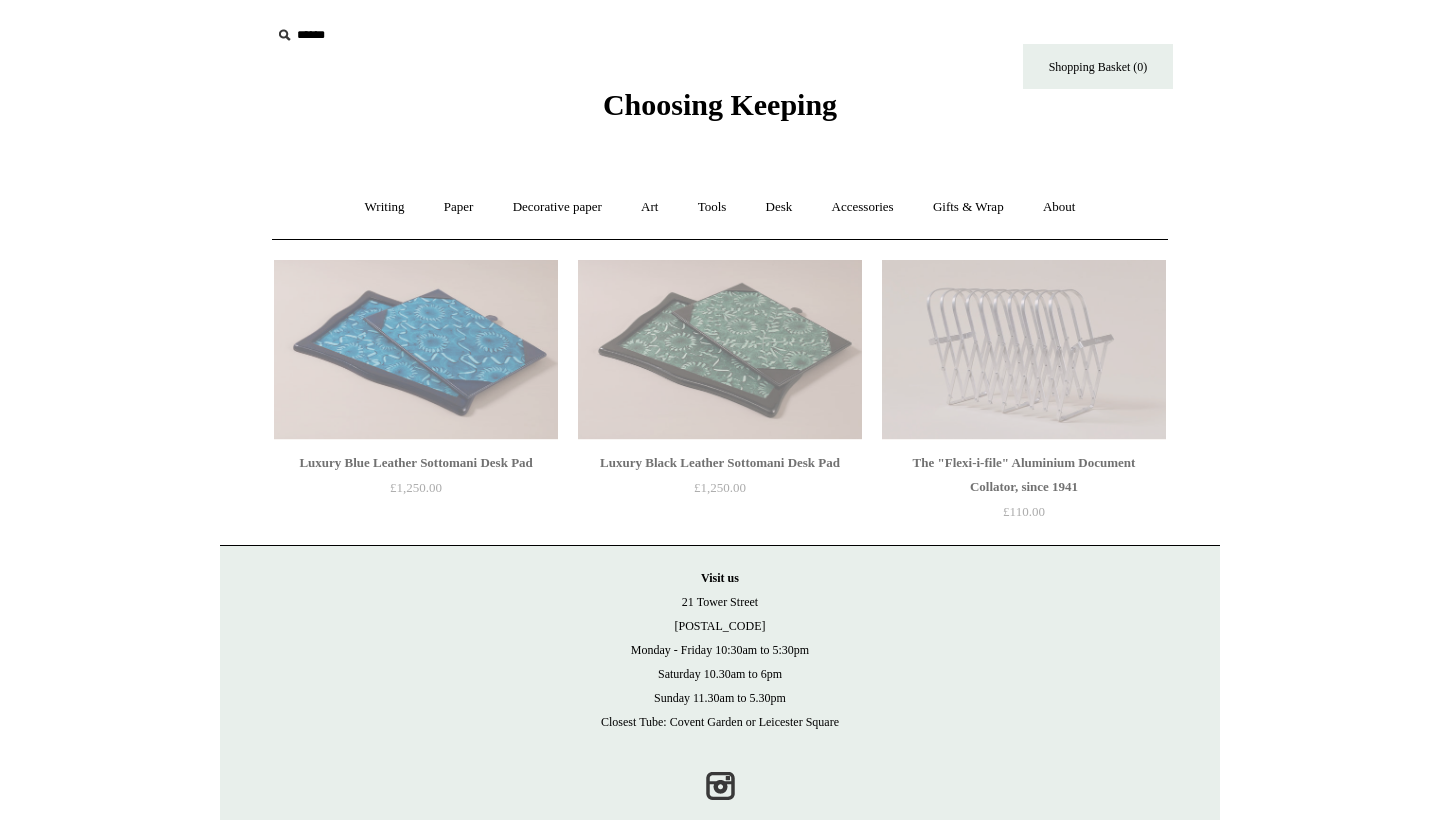 scroll, scrollTop: 0, scrollLeft: 0, axis: both 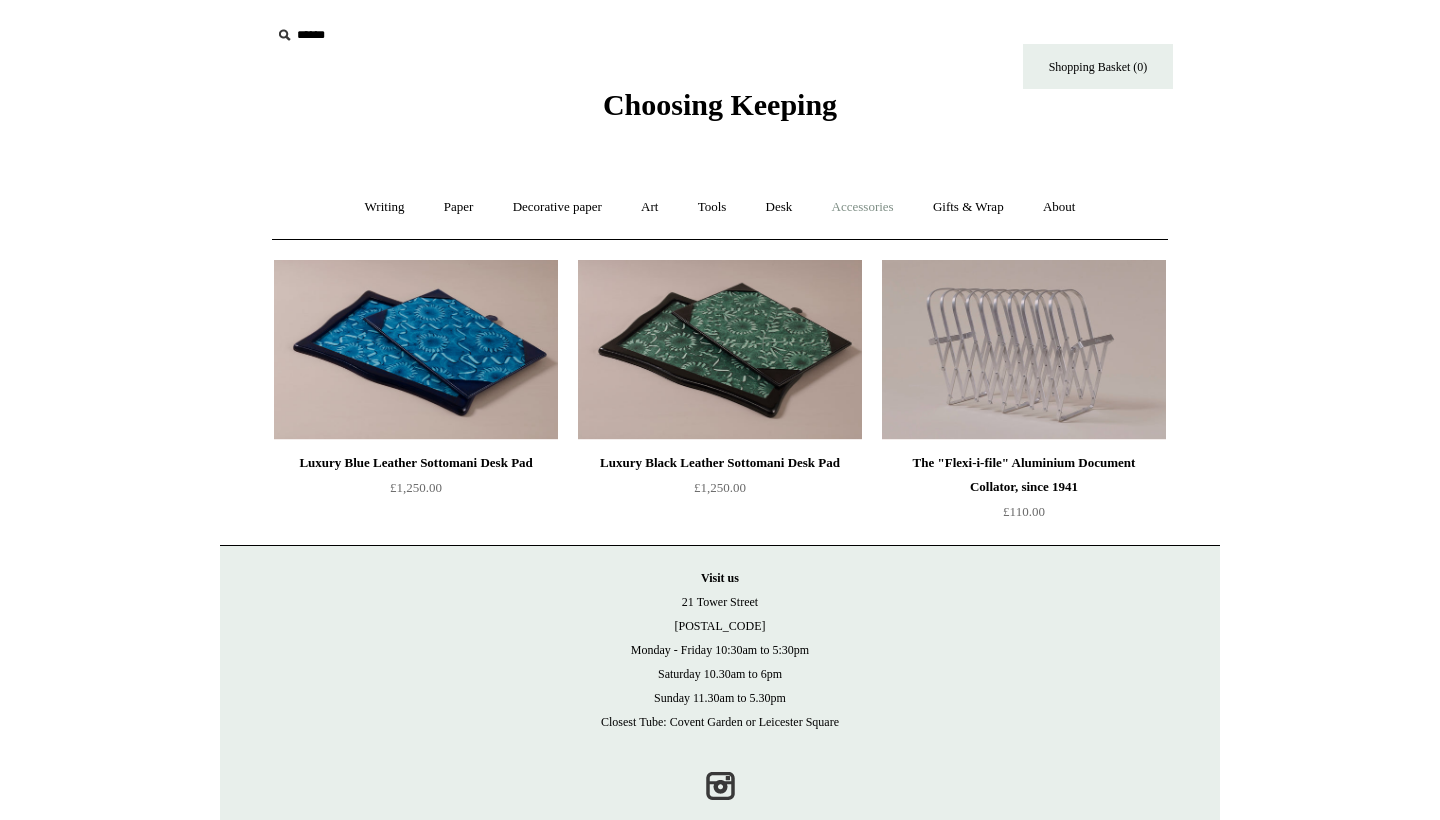 click on "Accessories +" at bounding box center [863, 207] 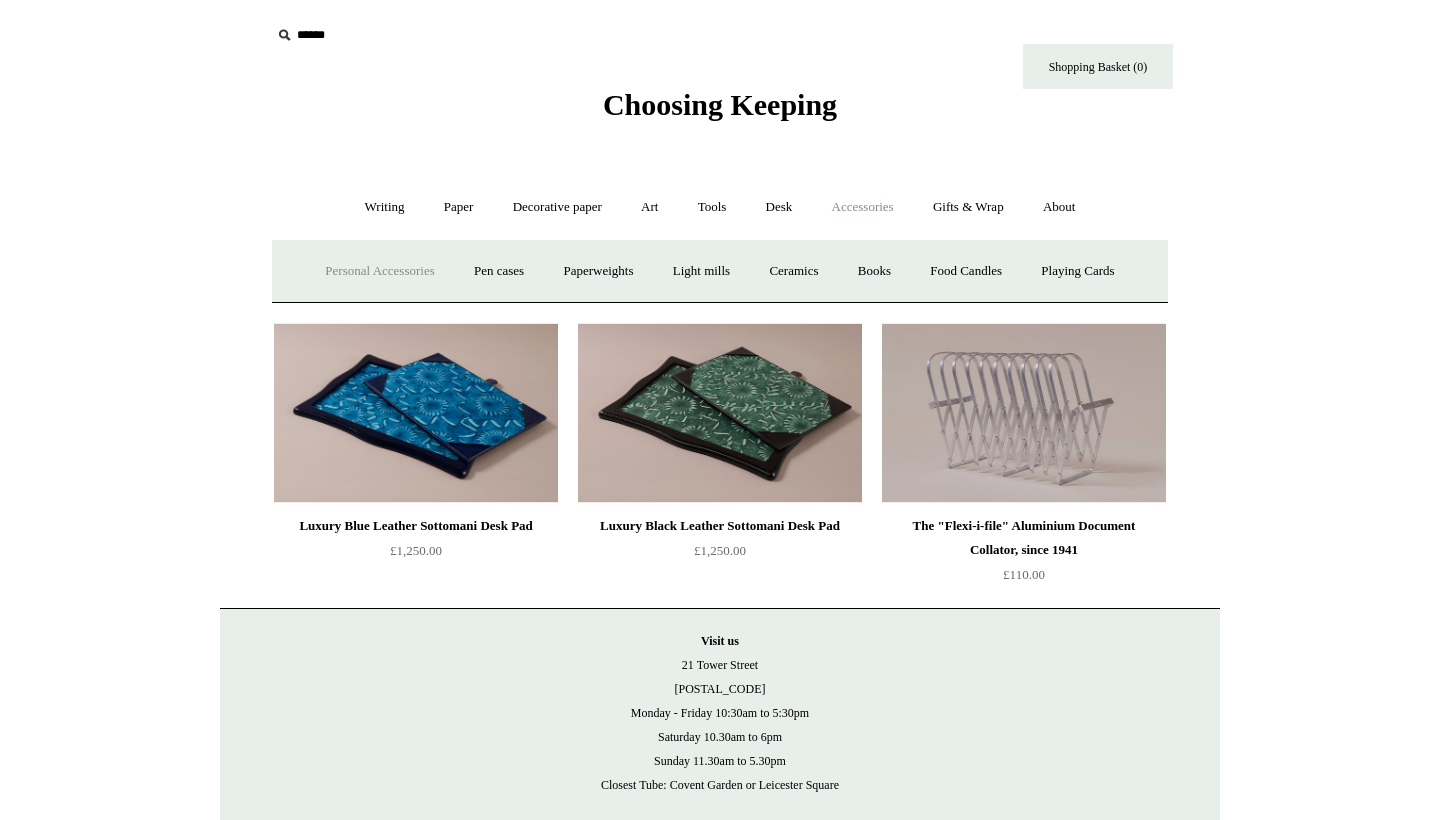 click on "Personal Accessories +" at bounding box center (379, 271) 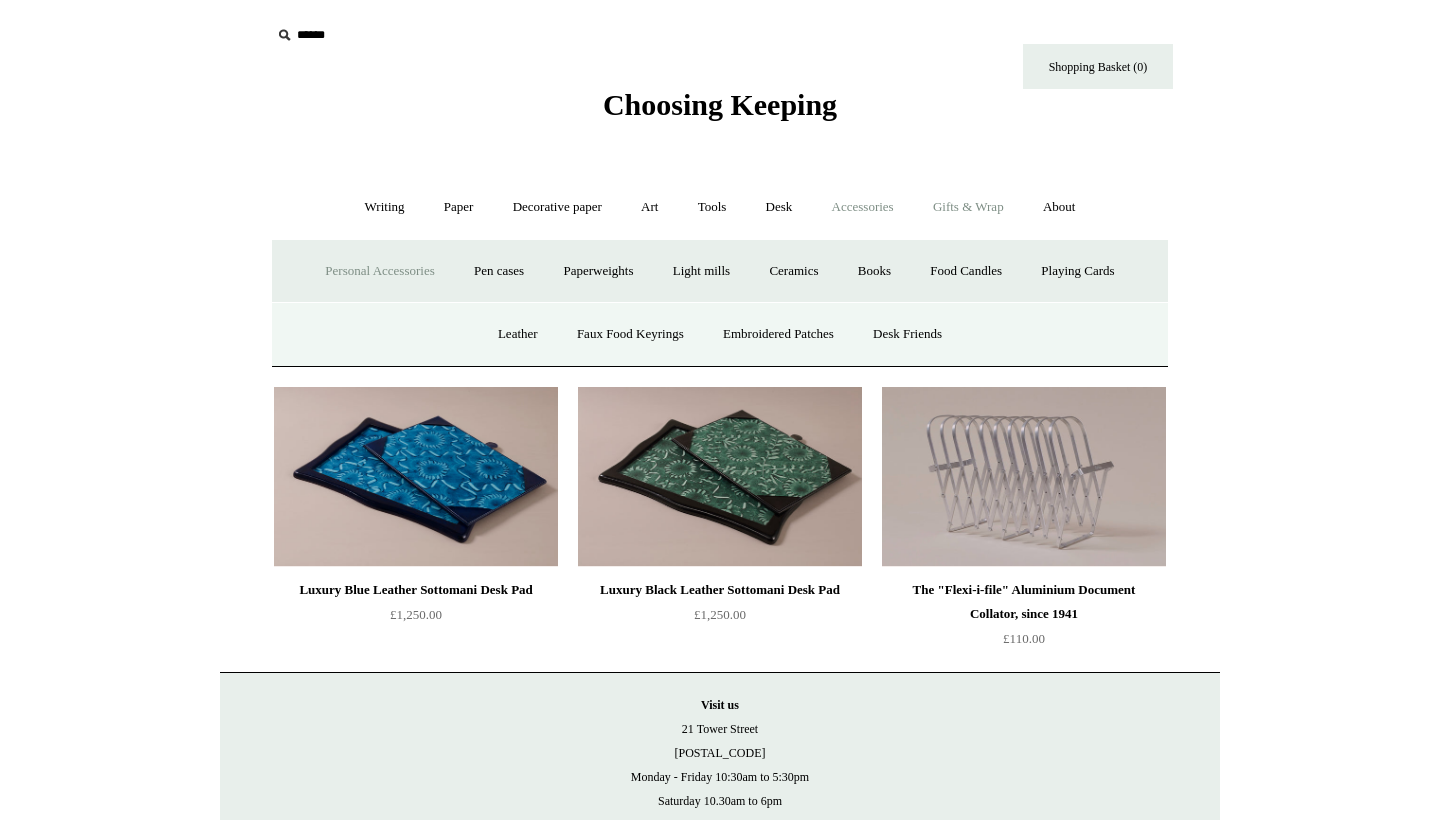 click on "Gifts & Wrap +" at bounding box center (968, 207) 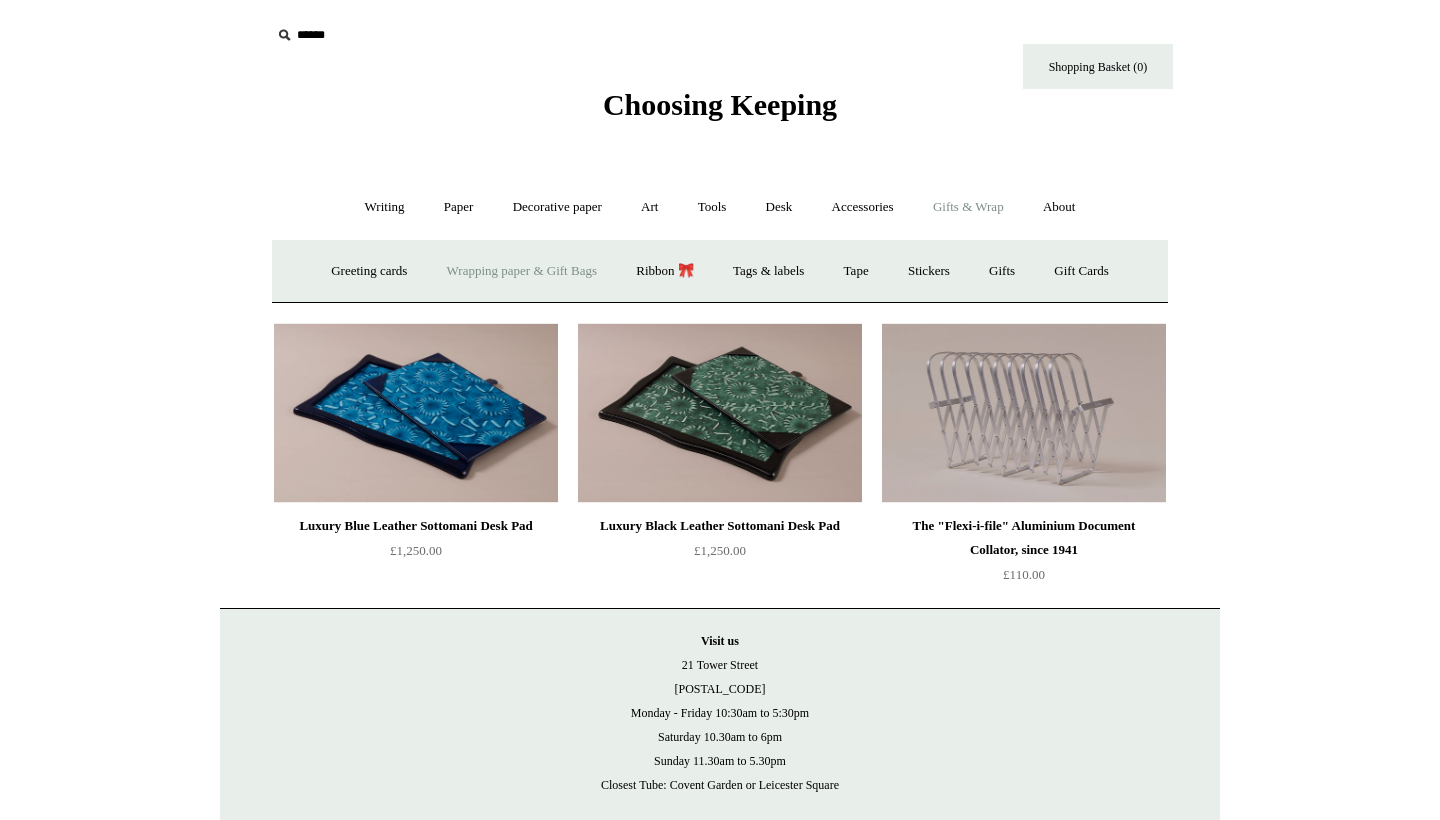 click on "Wrapping paper & Gift Bags" at bounding box center [522, 271] 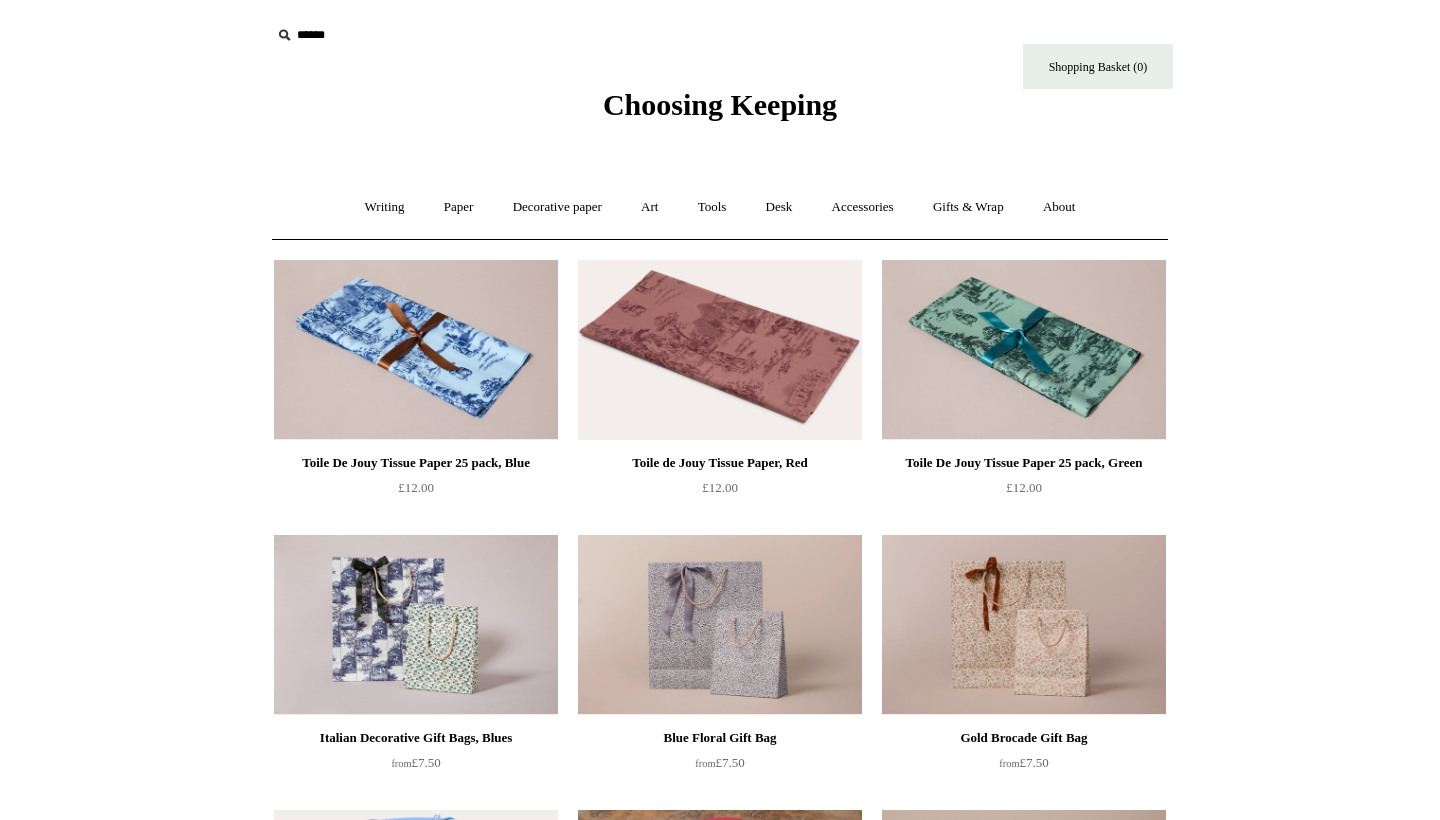 scroll, scrollTop: 0, scrollLeft: 0, axis: both 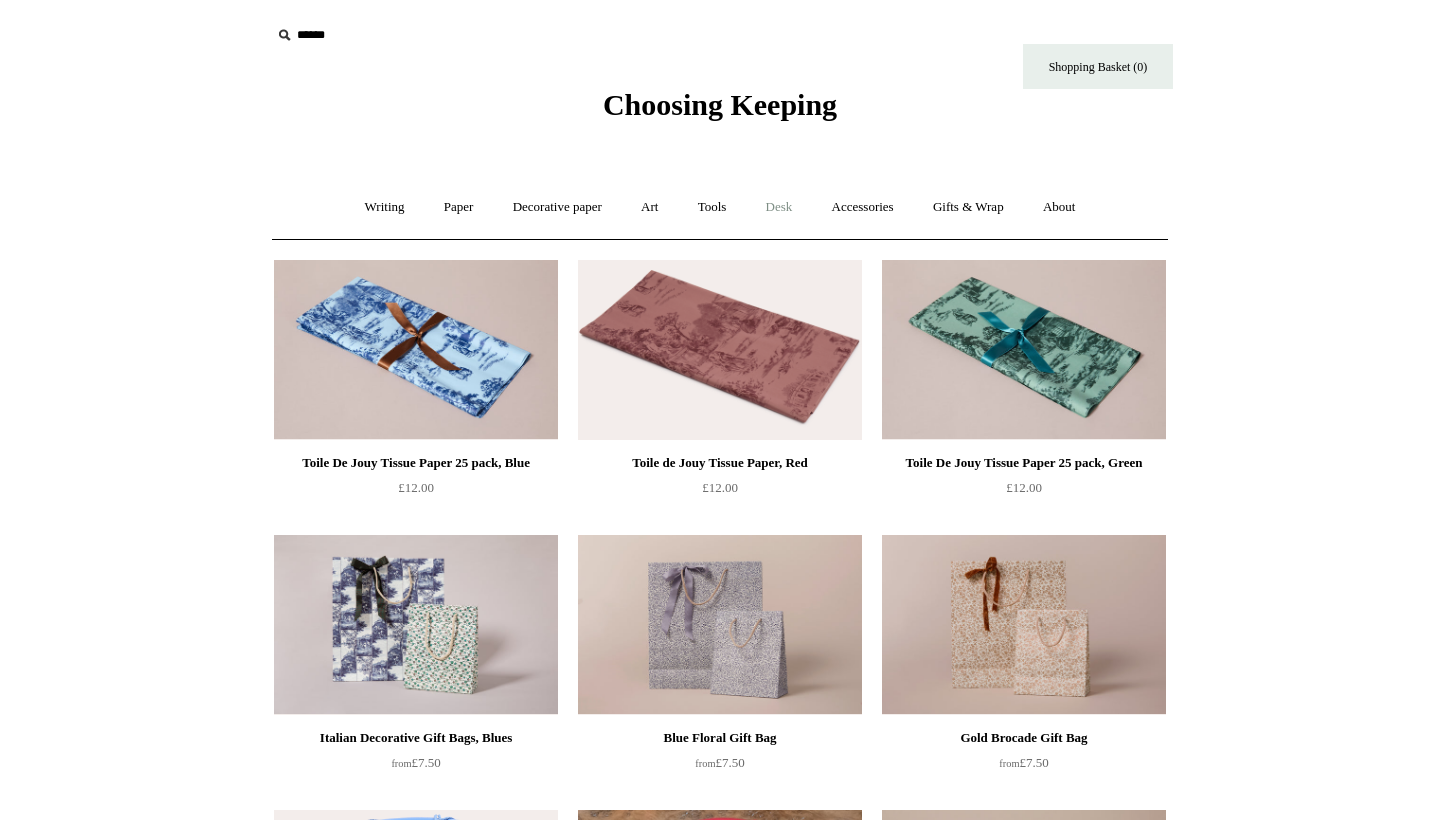 click on "Desk +" at bounding box center [779, 207] 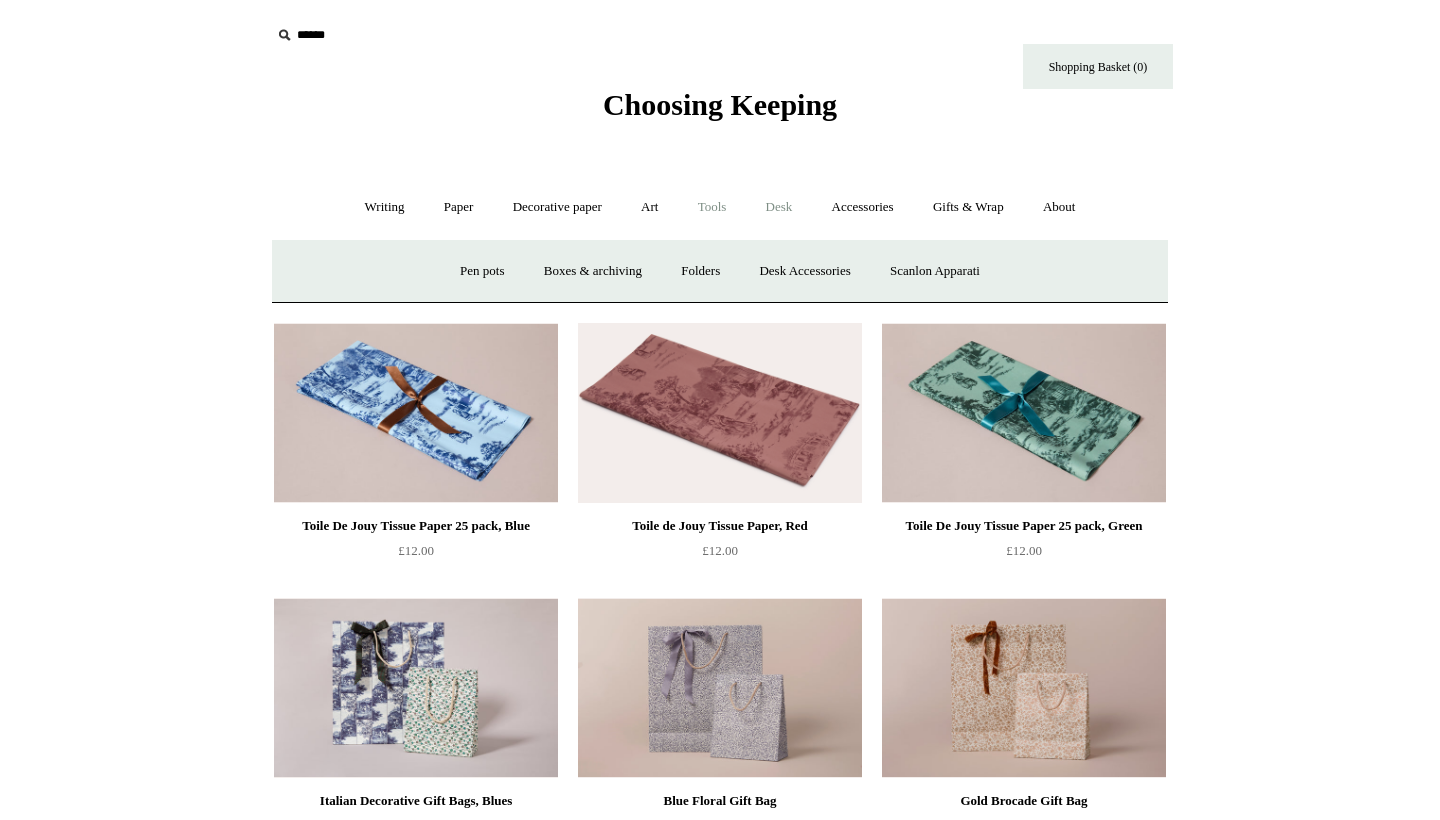 click on "Tools +" at bounding box center (712, 207) 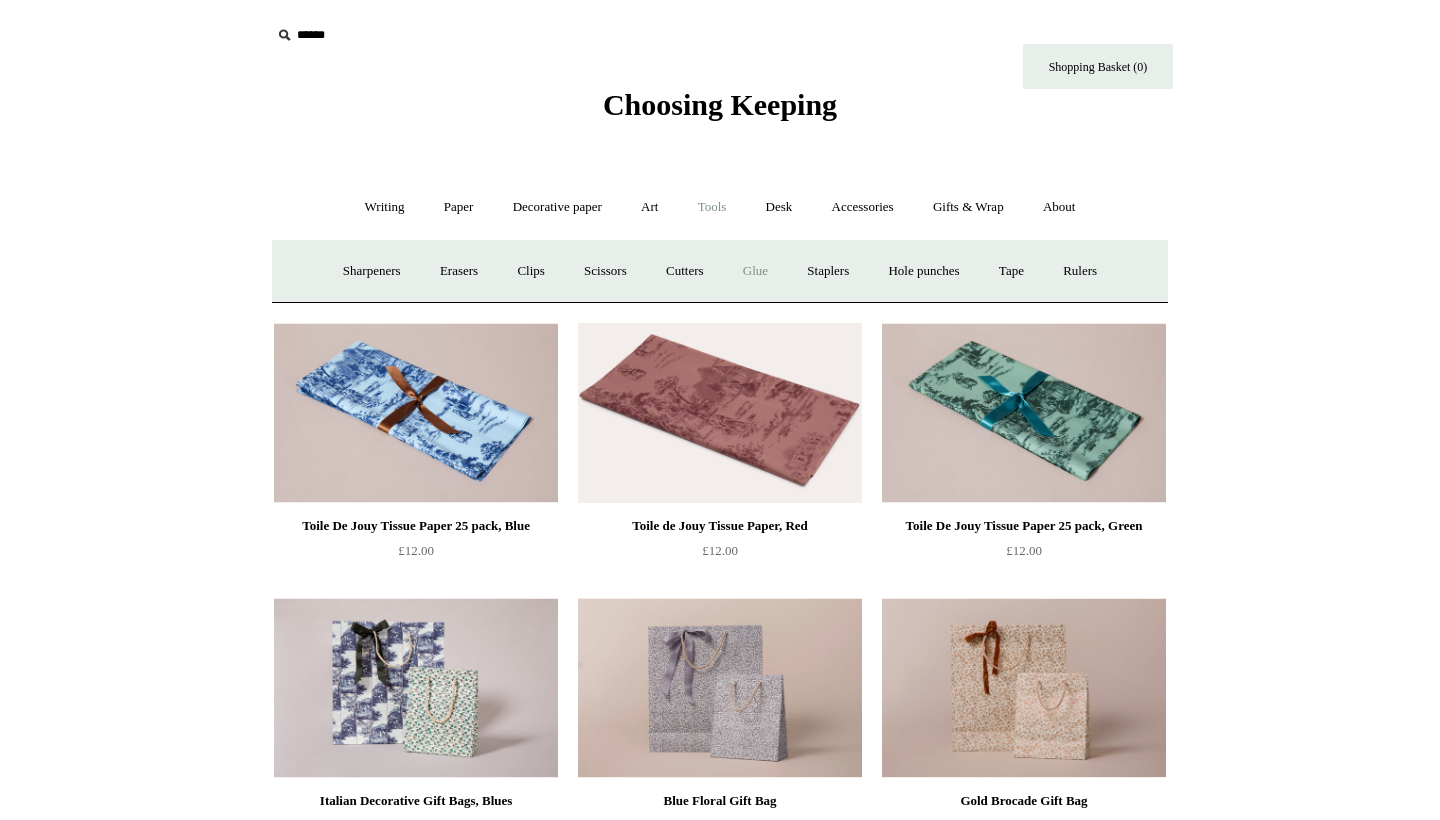 click on "Glue" at bounding box center [755, 271] 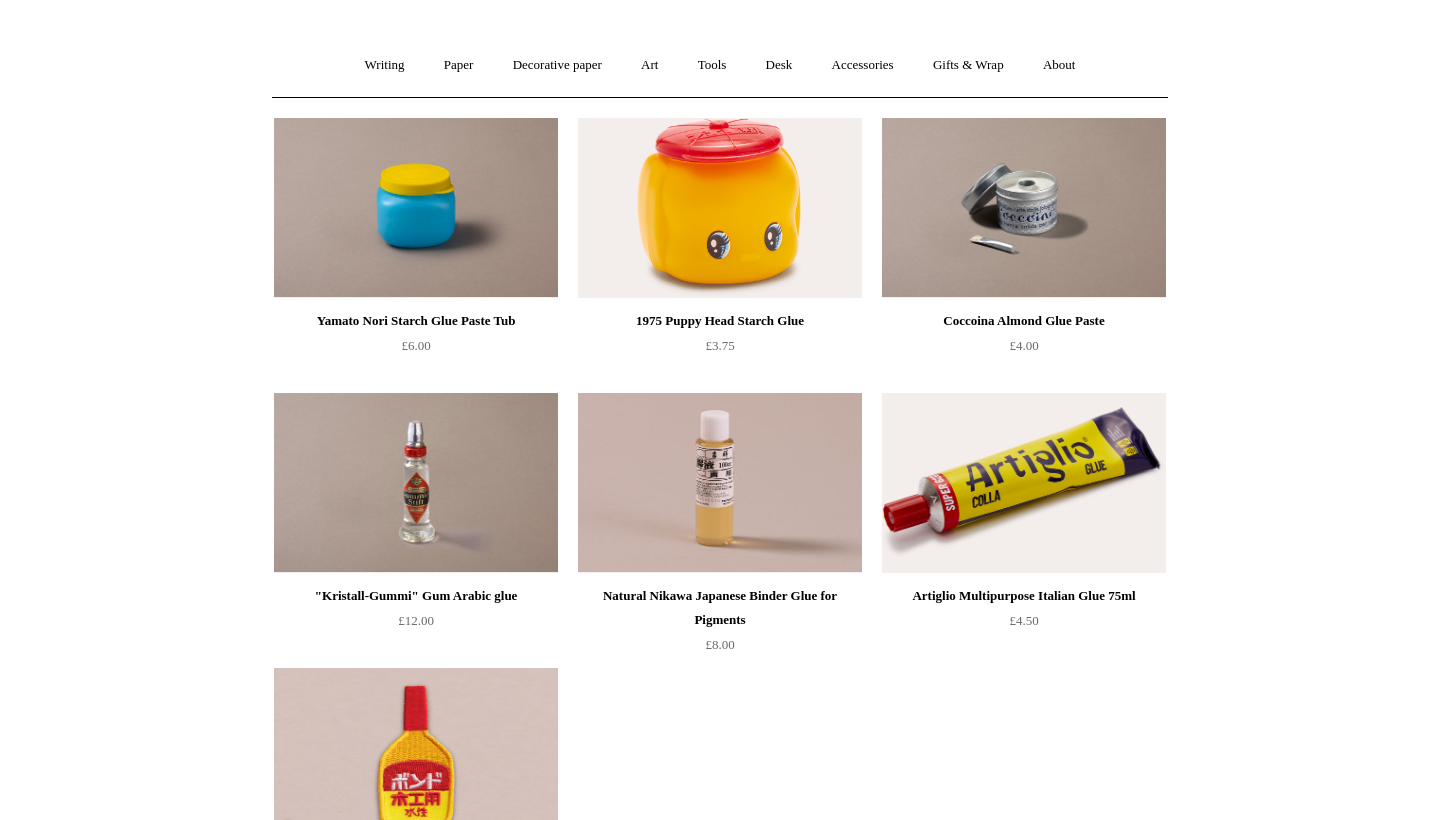 scroll, scrollTop: 32, scrollLeft: 0, axis: vertical 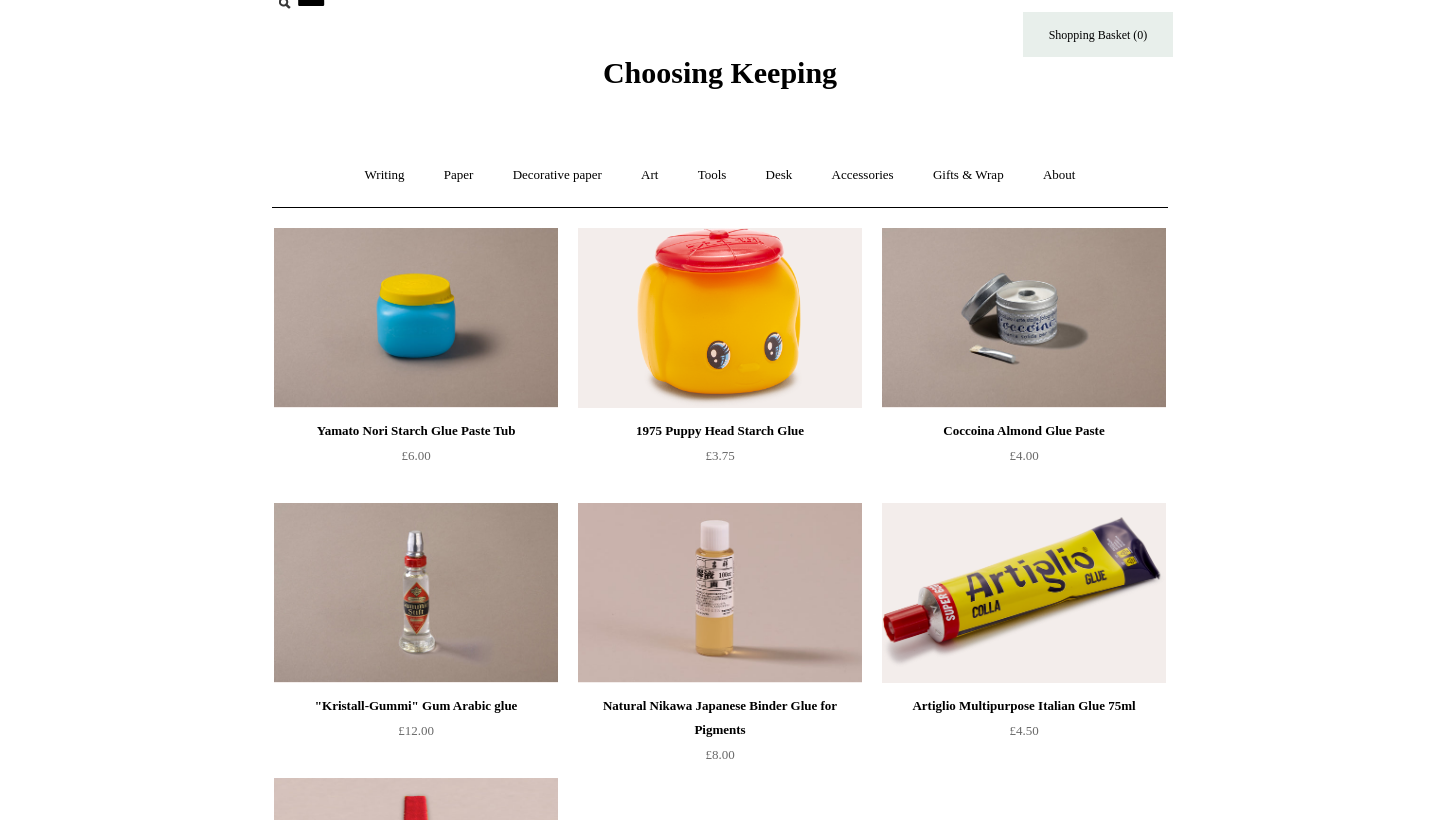 click at bounding box center (1024, 318) 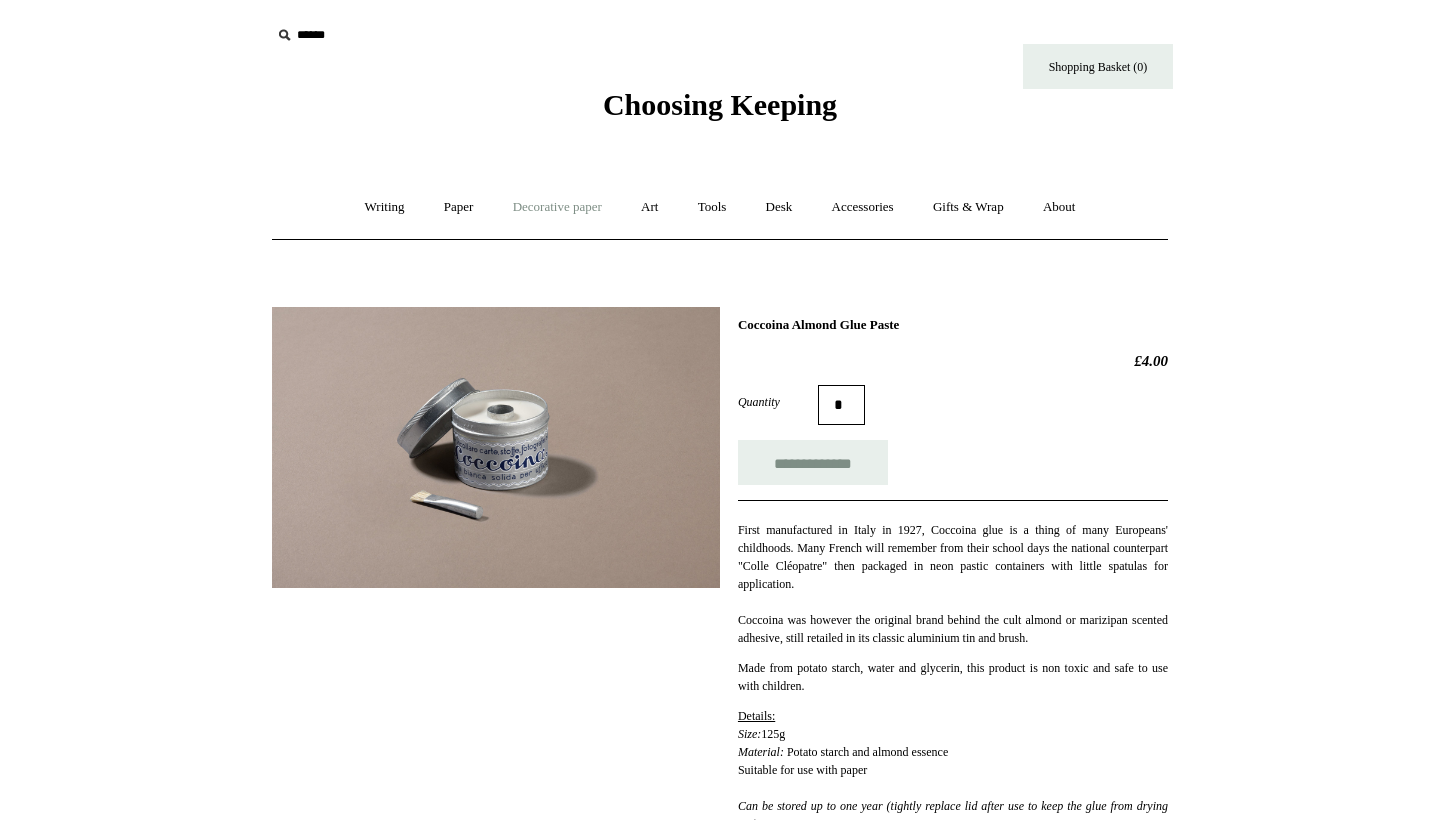 scroll, scrollTop: 0, scrollLeft: 0, axis: both 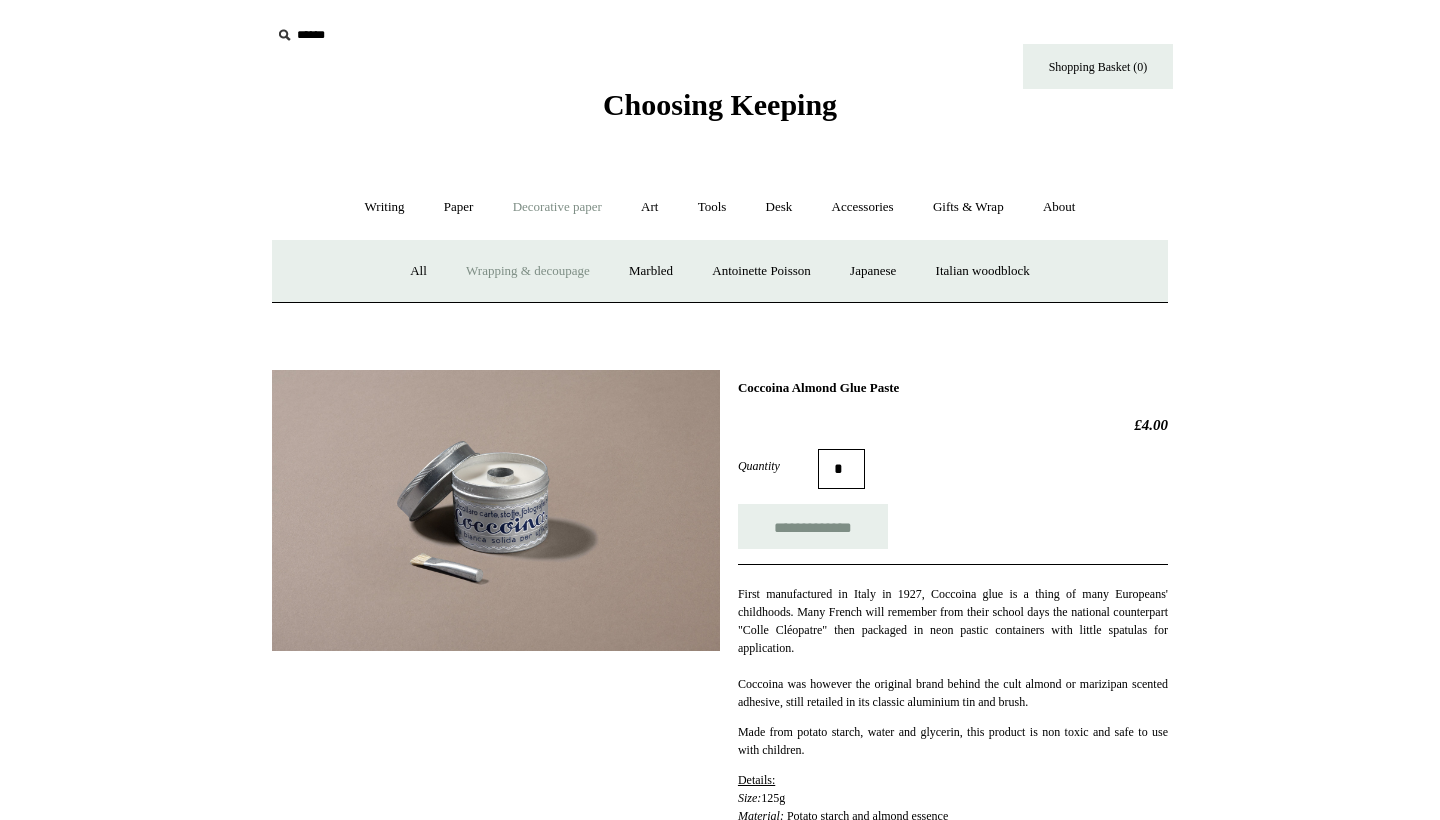 click on "Wrapping & decoupage" at bounding box center (528, 271) 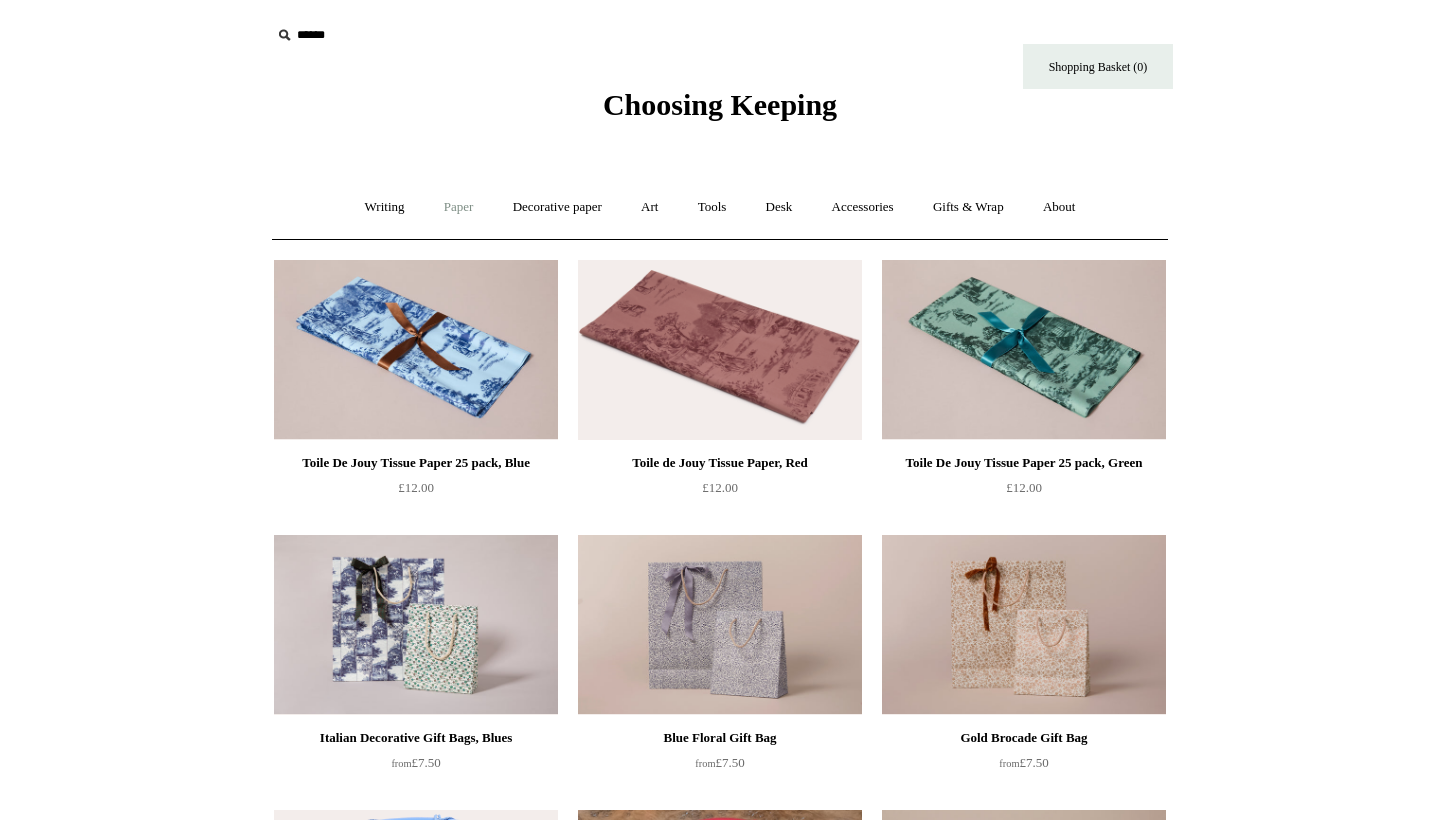 scroll, scrollTop: 0, scrollLeft: 0, axis: both 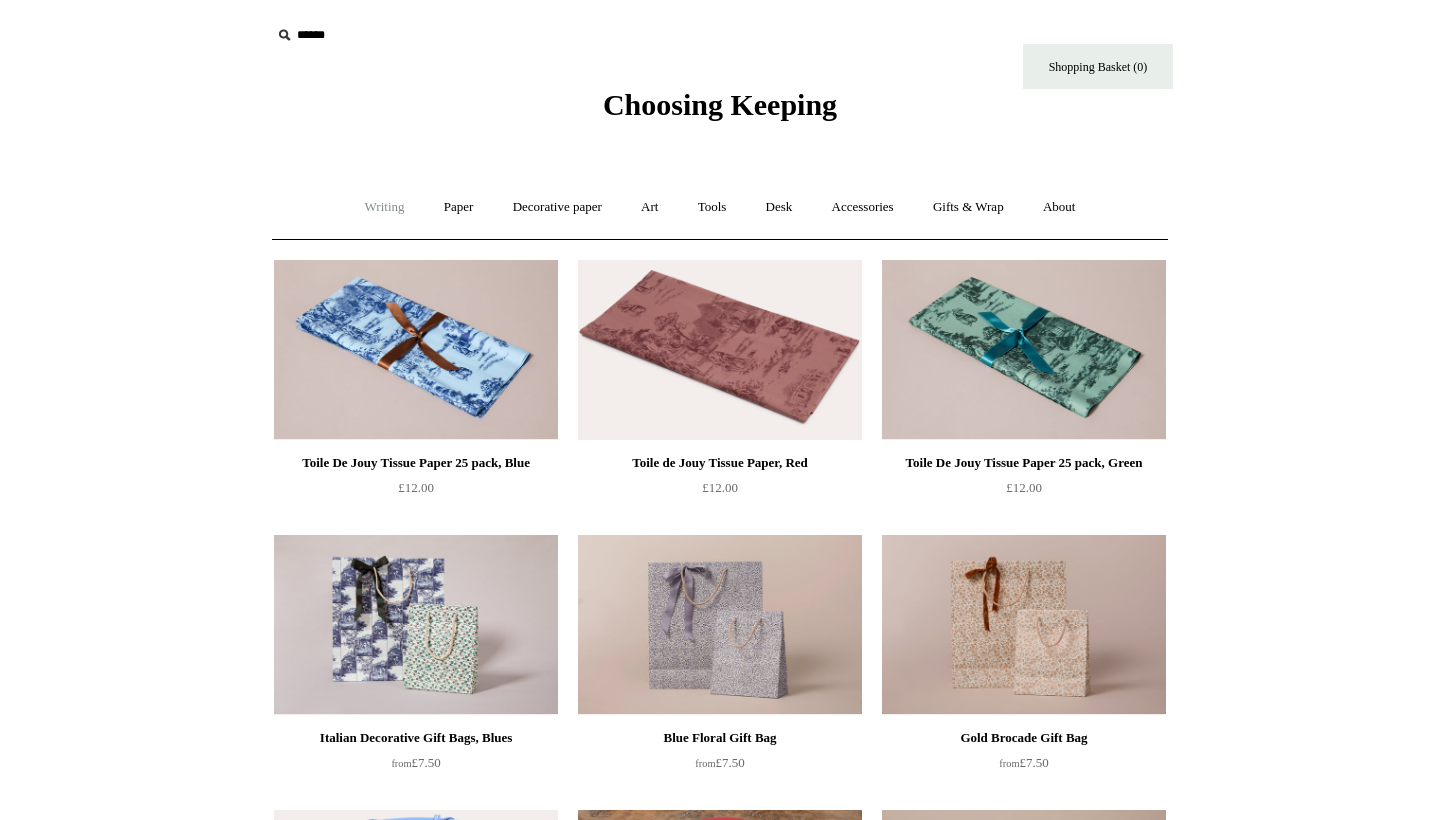 click on "Writing +" at bounding box center (385, 207) 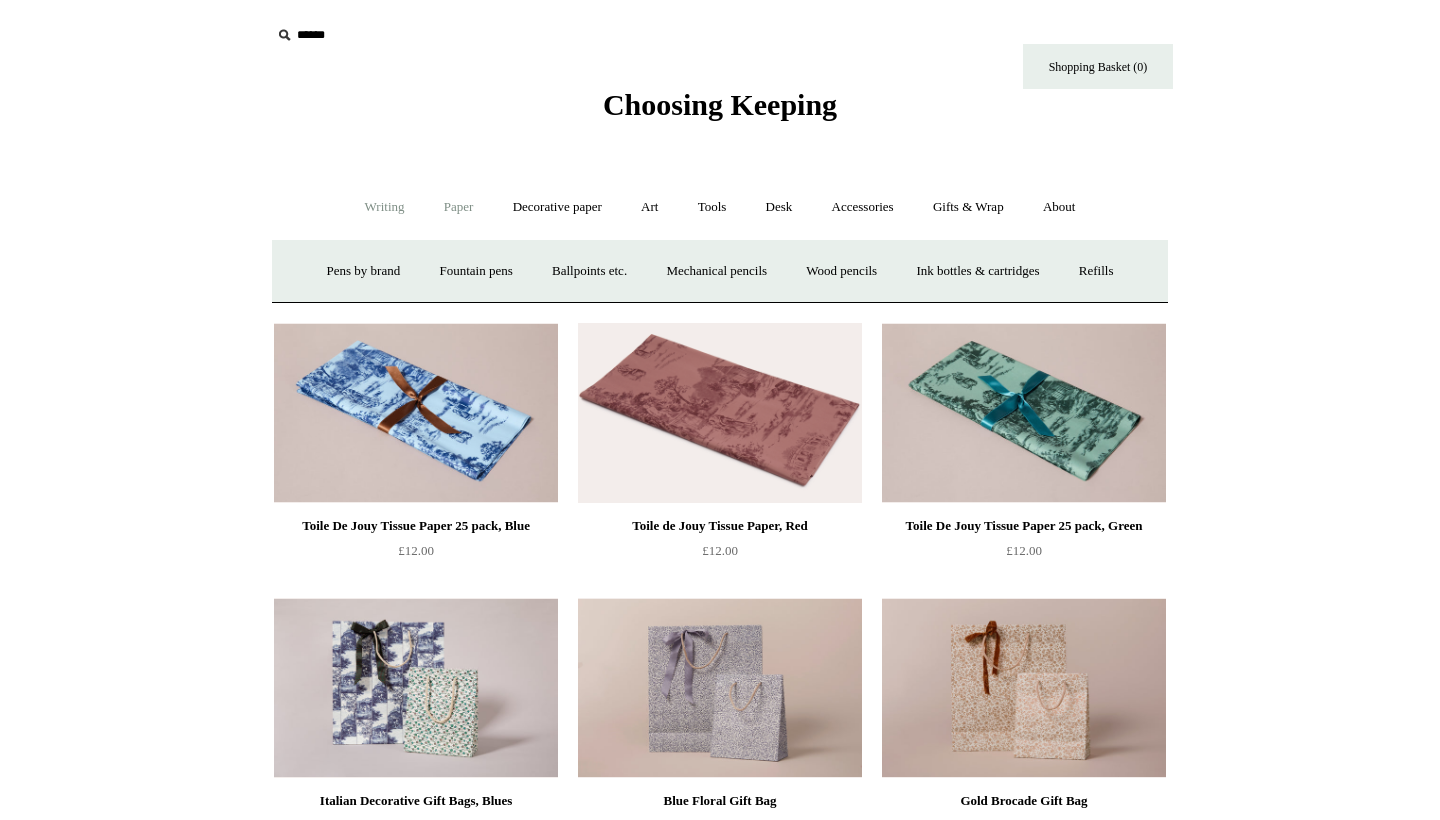 click on "Paper +" at bounding box center [459, 207] 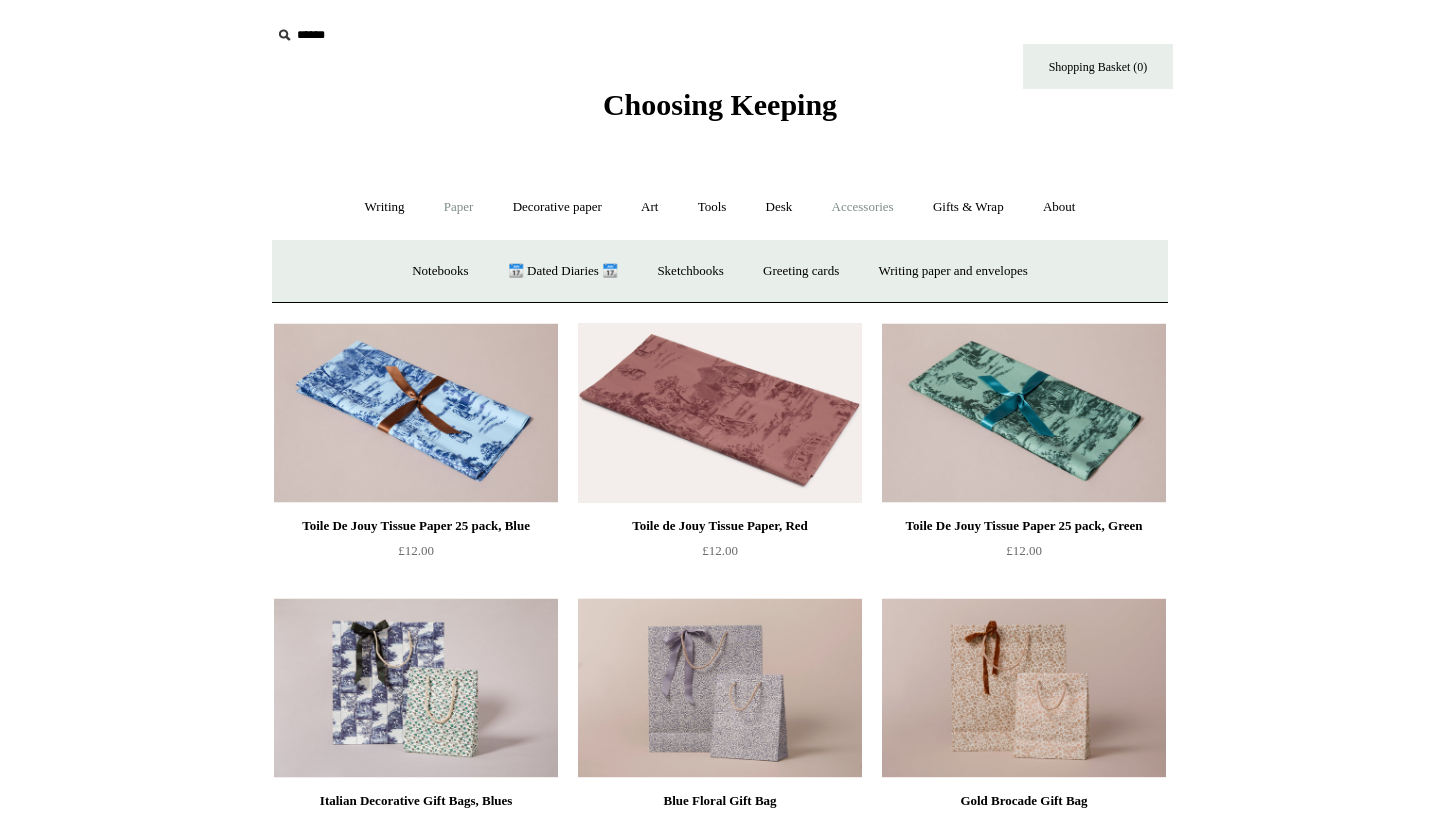 click on "Accessories +" at bounding box center [863, 207] 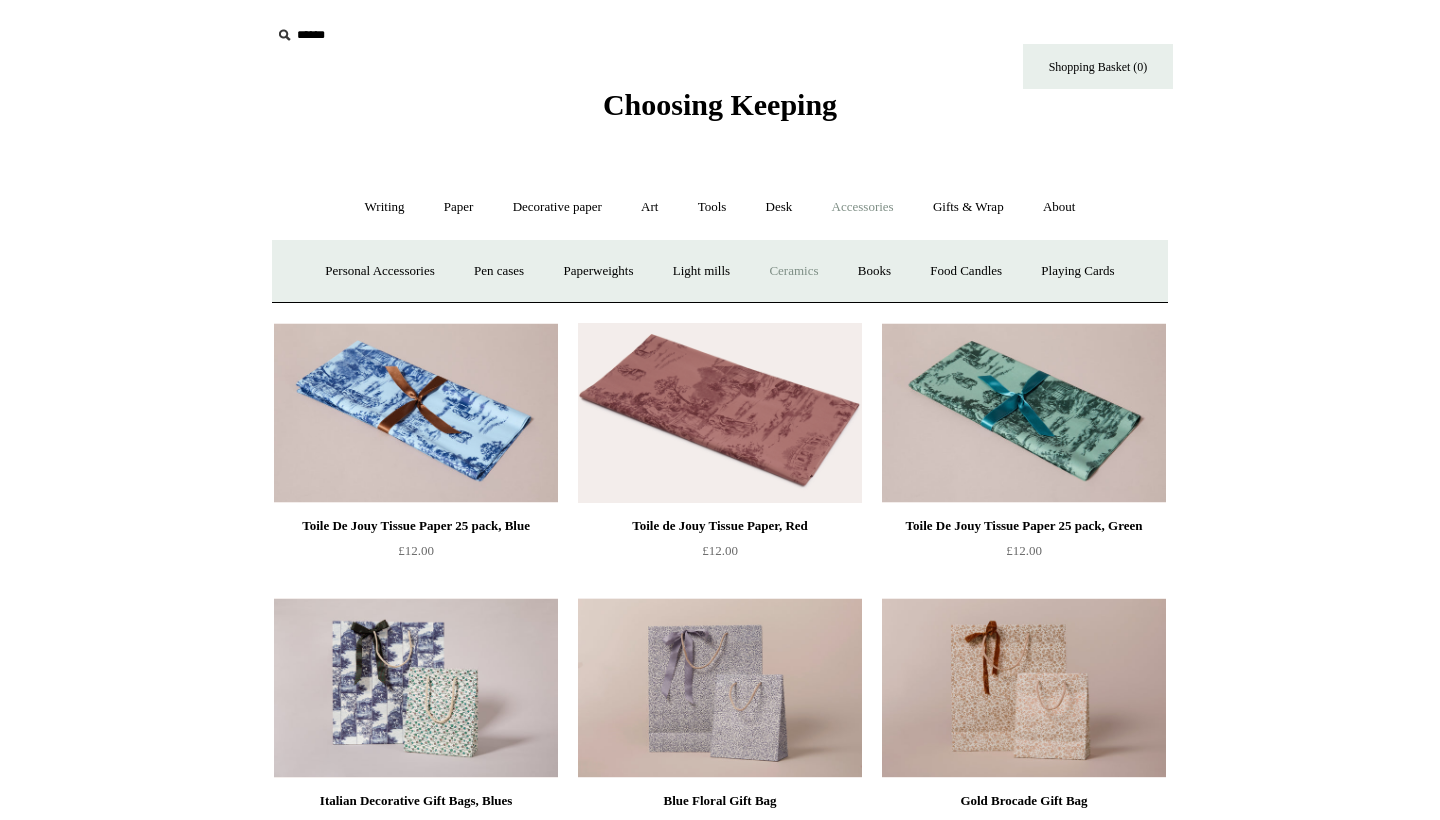 click on "Ceramics  +" at bounding box center [793, 271] 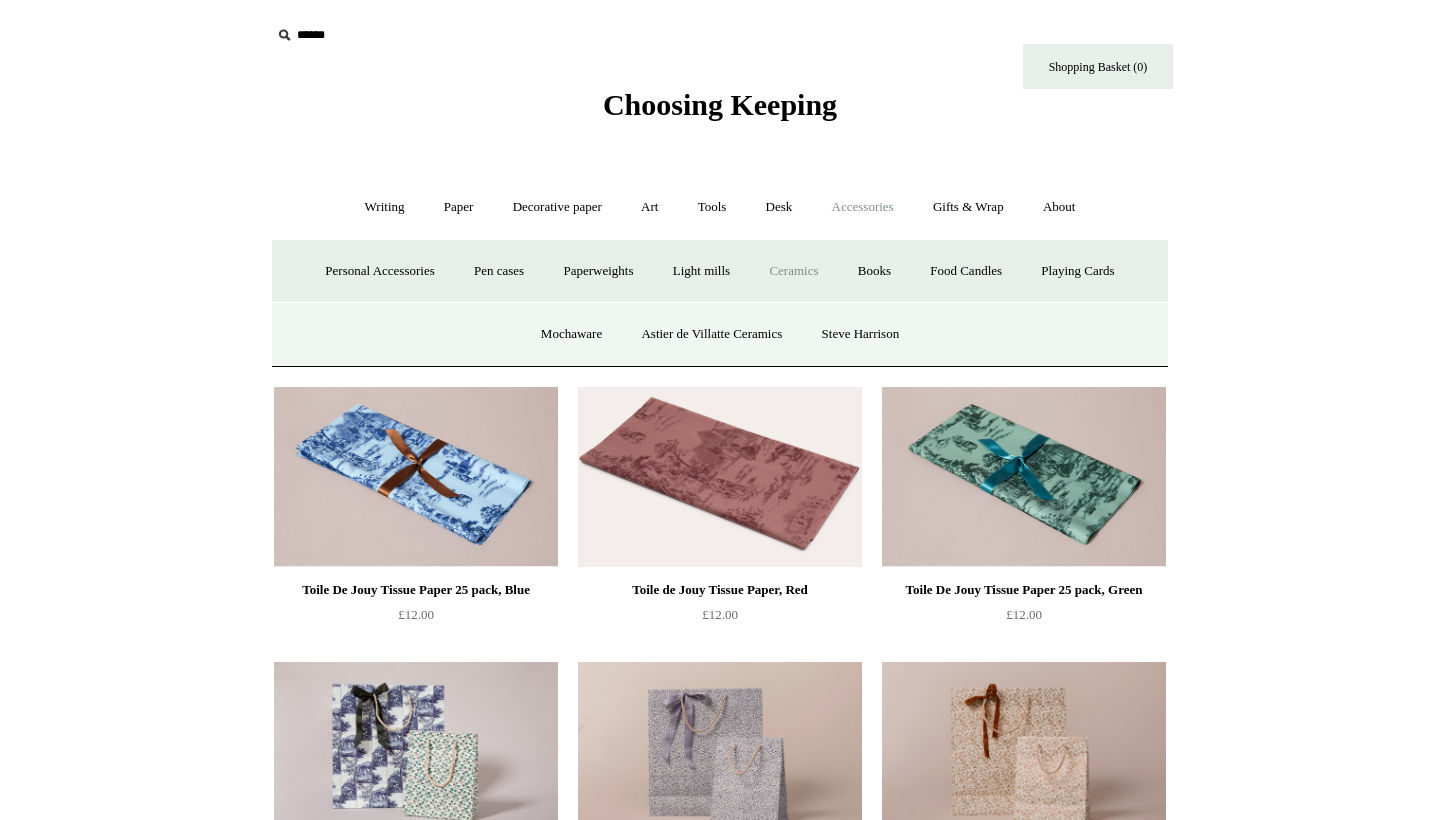 click on "Ceramics  -" at bounding box center [793, 271] 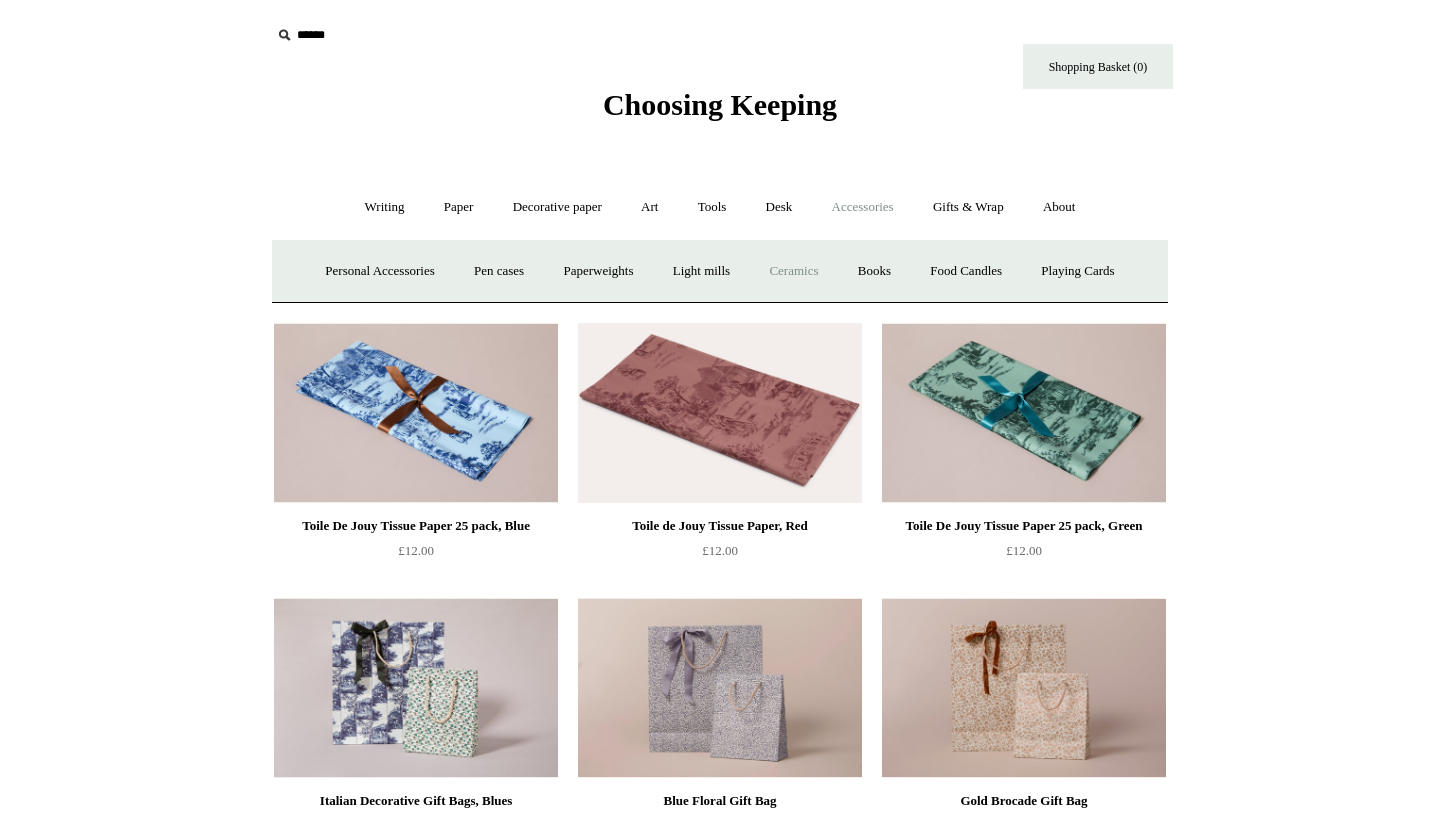 click on "Ceramics  +" at bounding box center [793, 271] 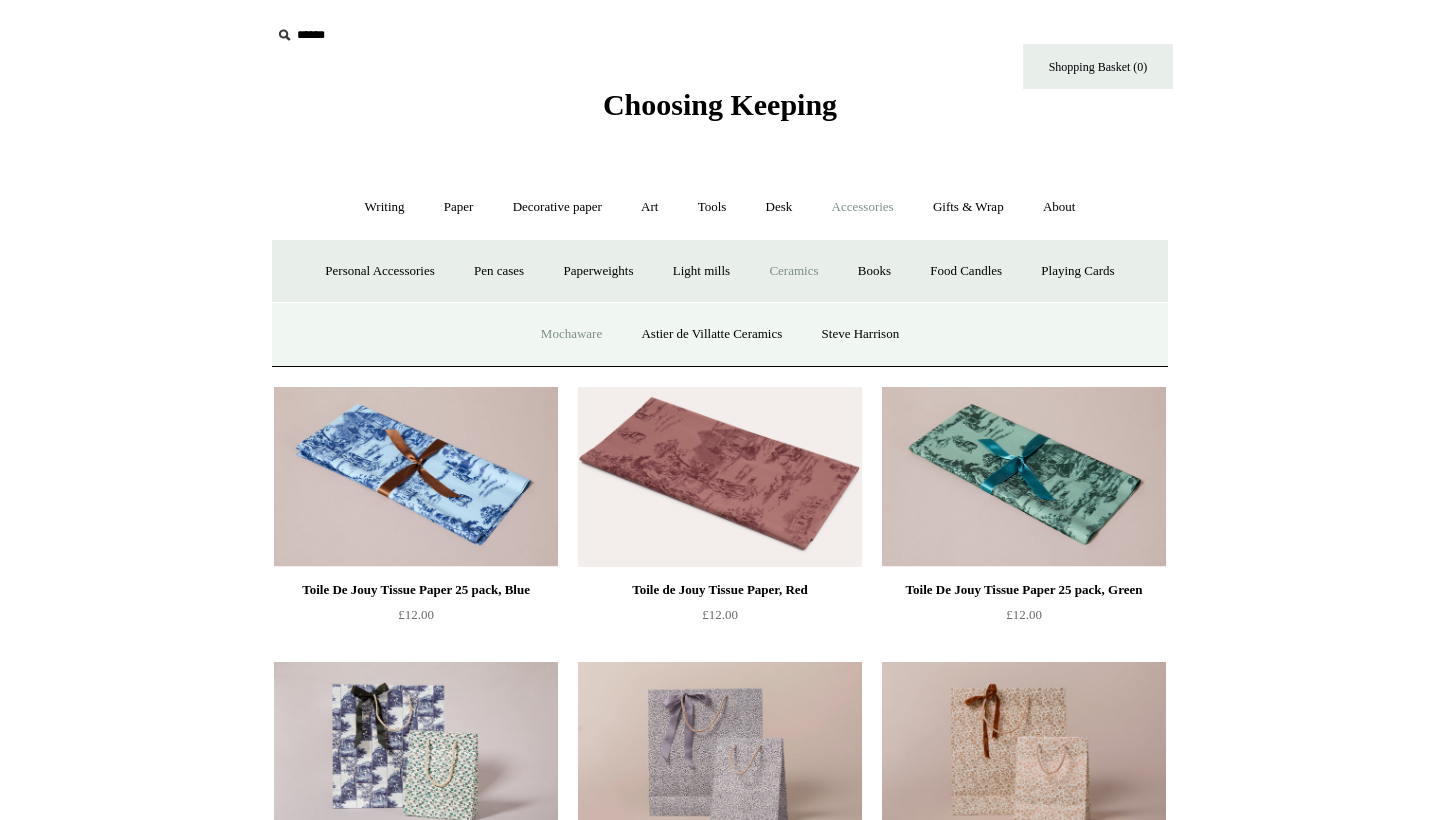 click on "Mochaware" at bounding box center [571, 334] 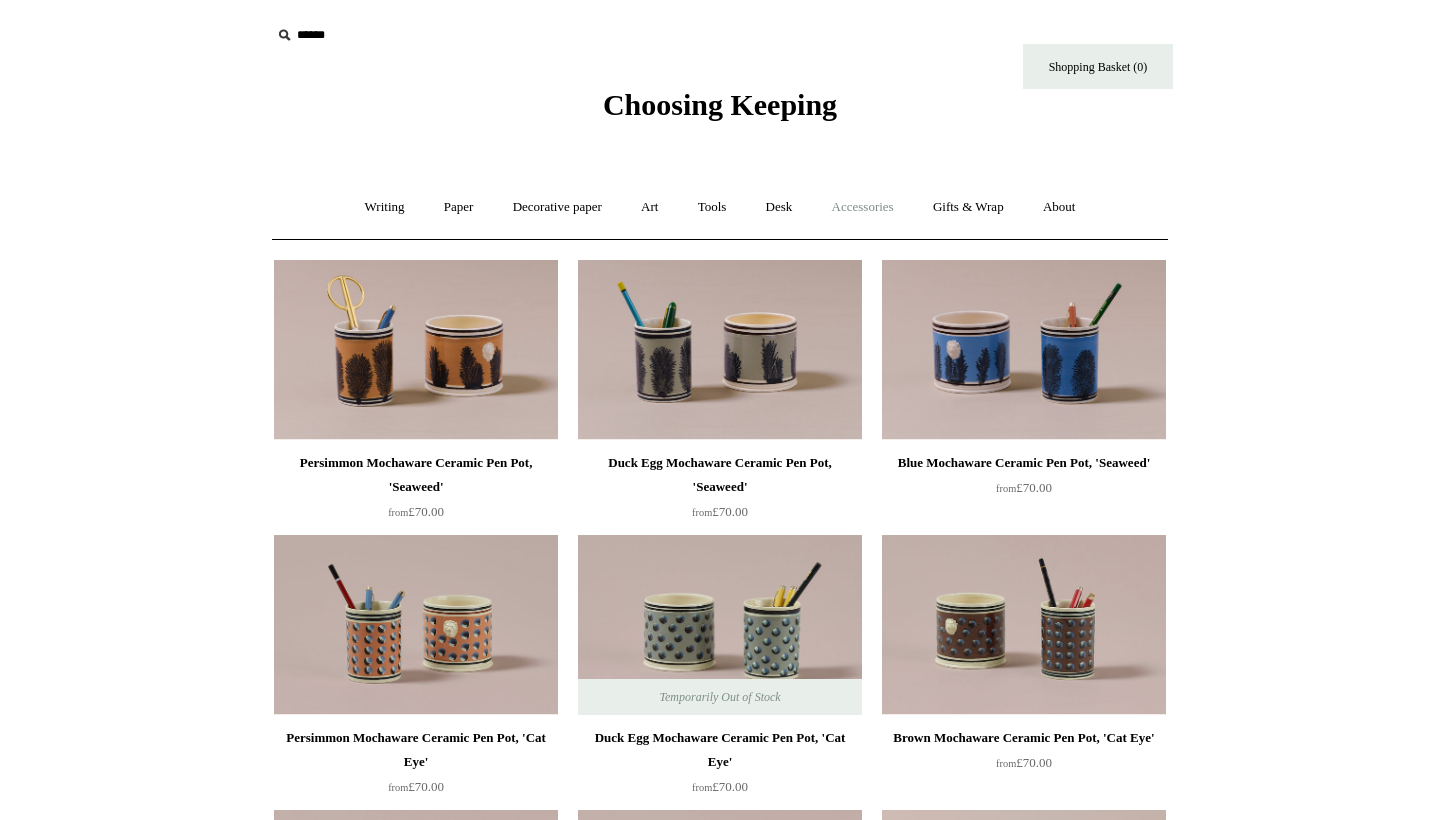 scroll, scrollTop: 0, scrollLeft: 0, axis: both 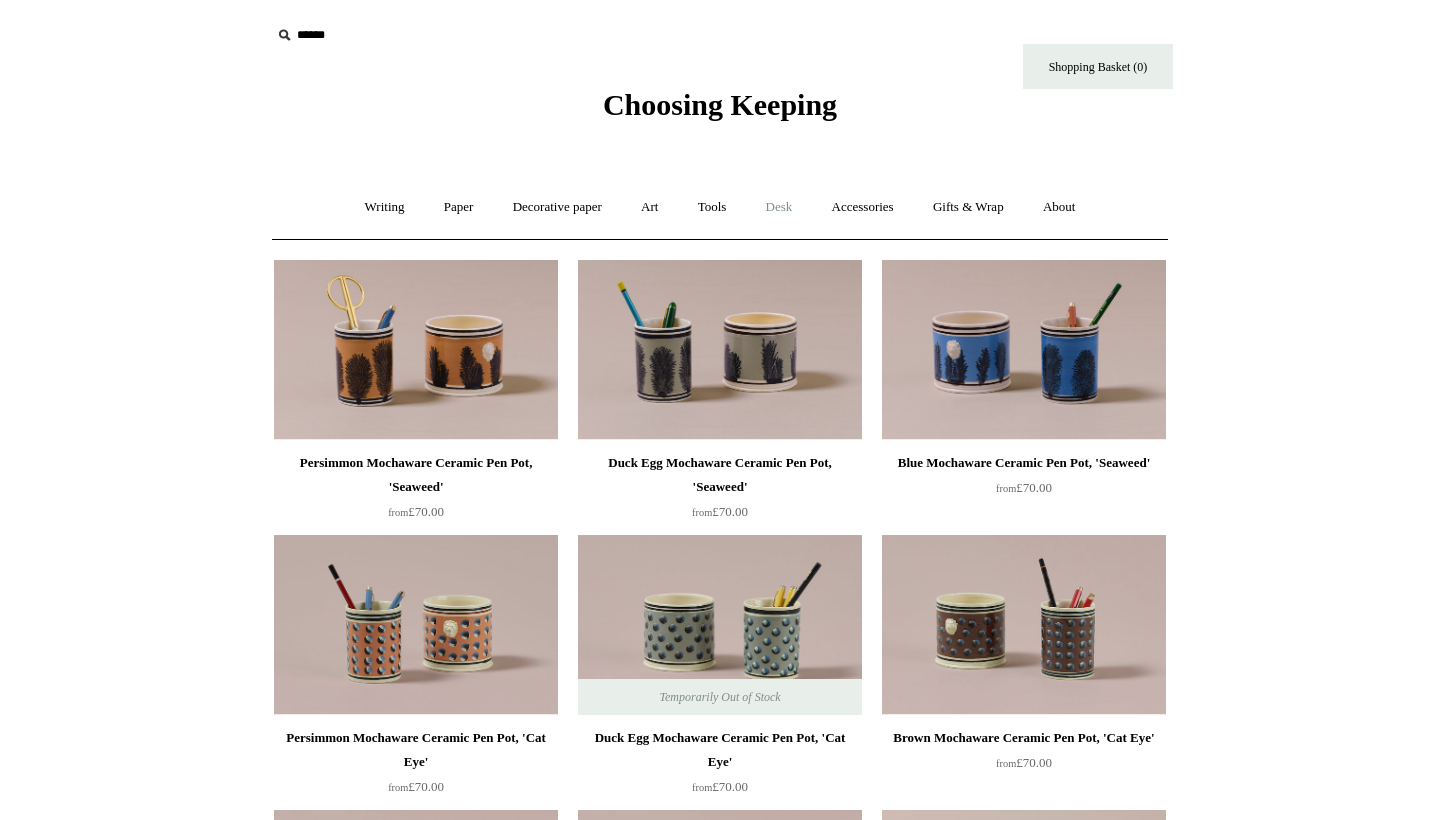 click on "Desk +" at bounding box center (779, 207) 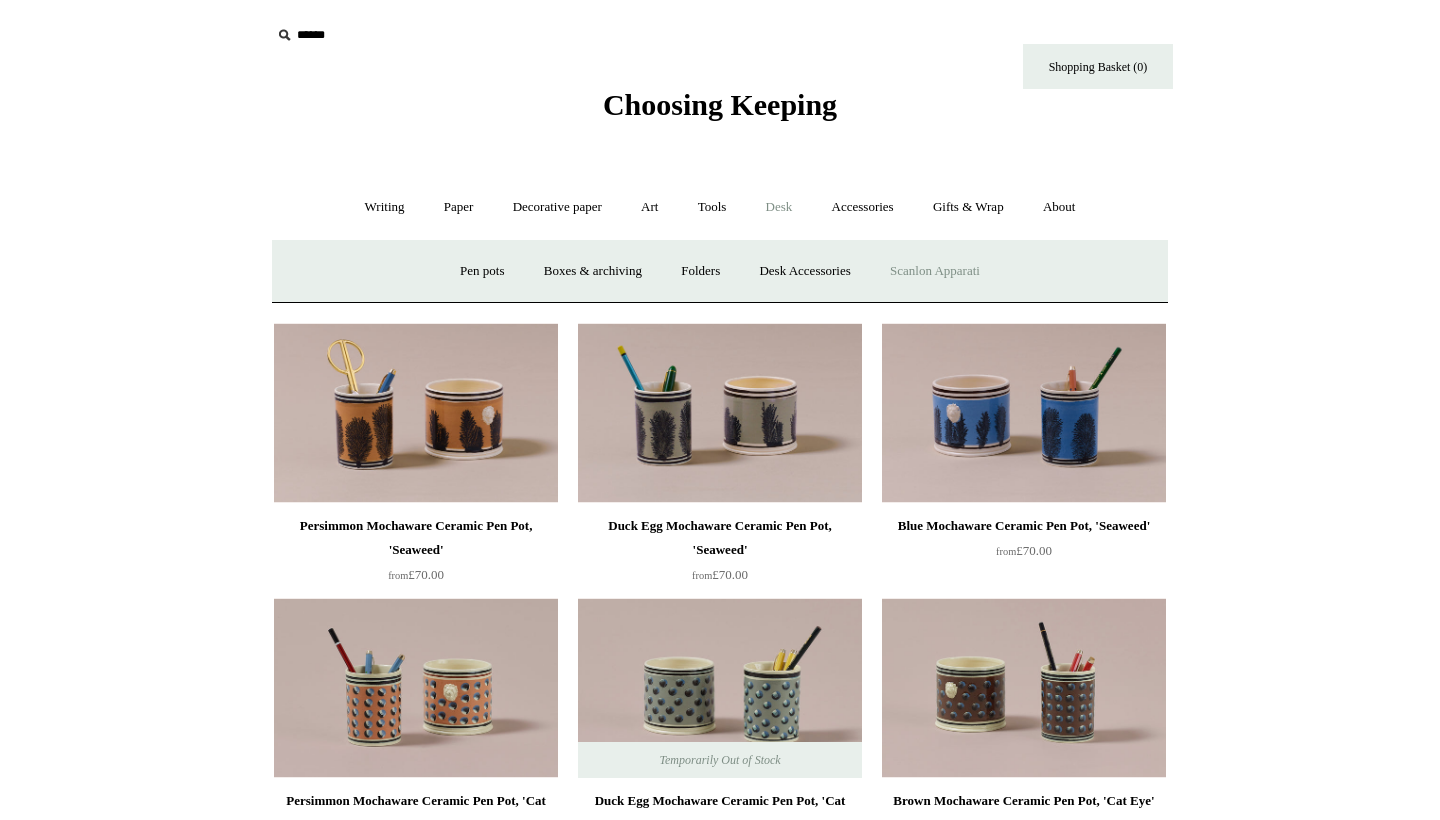 click on "Scanlon Apparati" at bounding box center [935, 271] 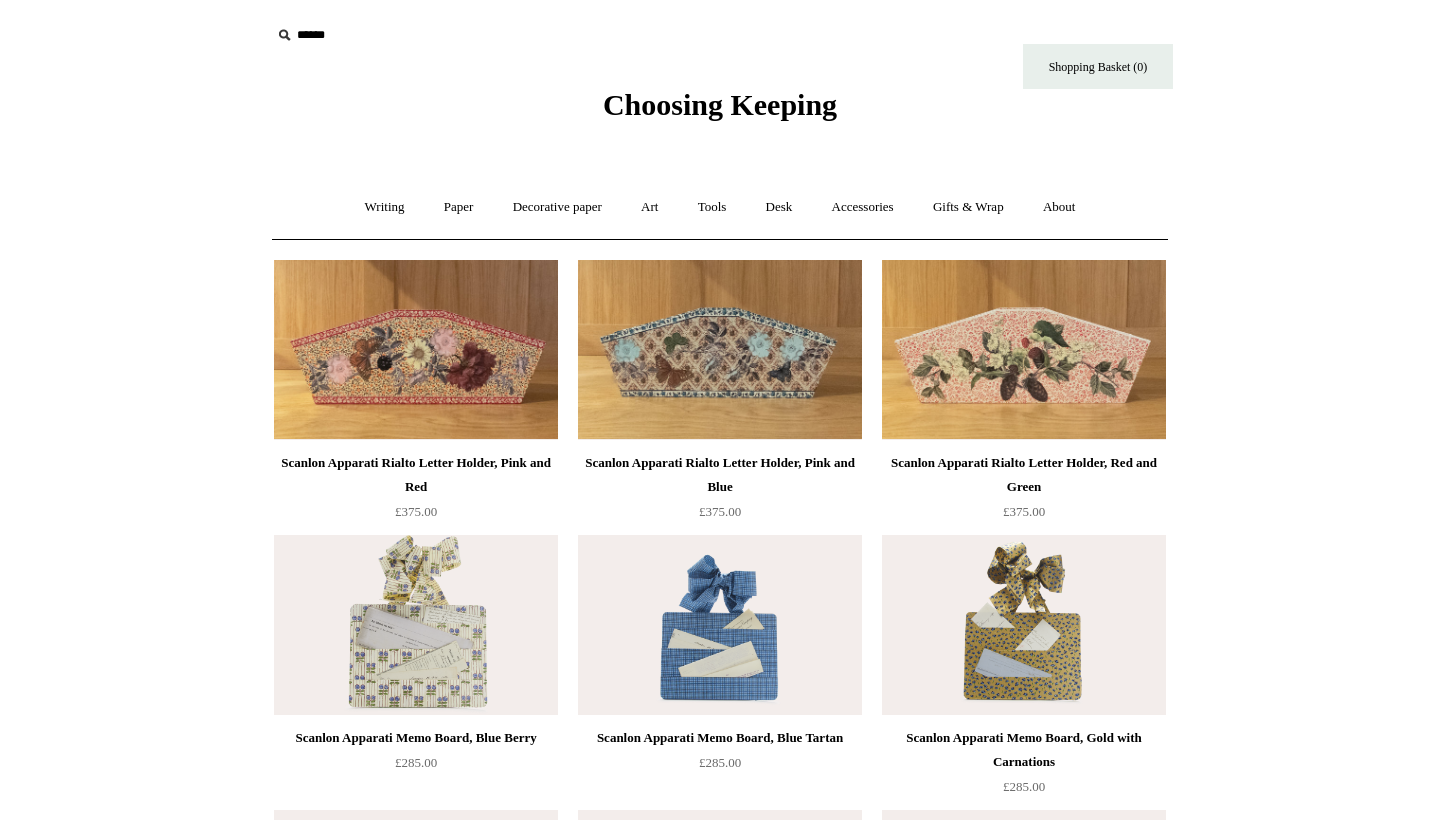 scroll, scrollTop: 0, scrollLeft: 0, axis: both 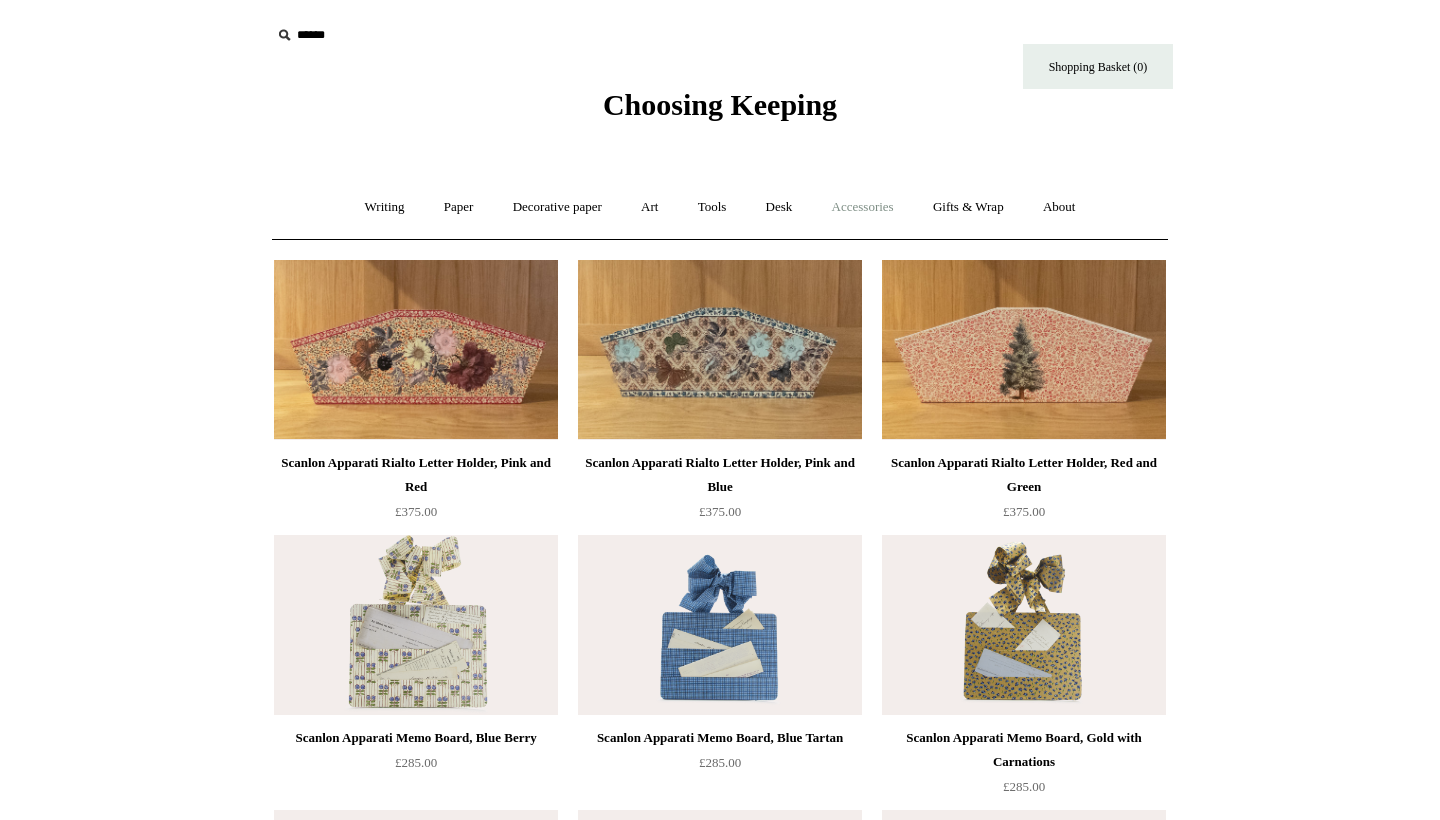 click on "Accessories +" at bounding box center [863, 207] 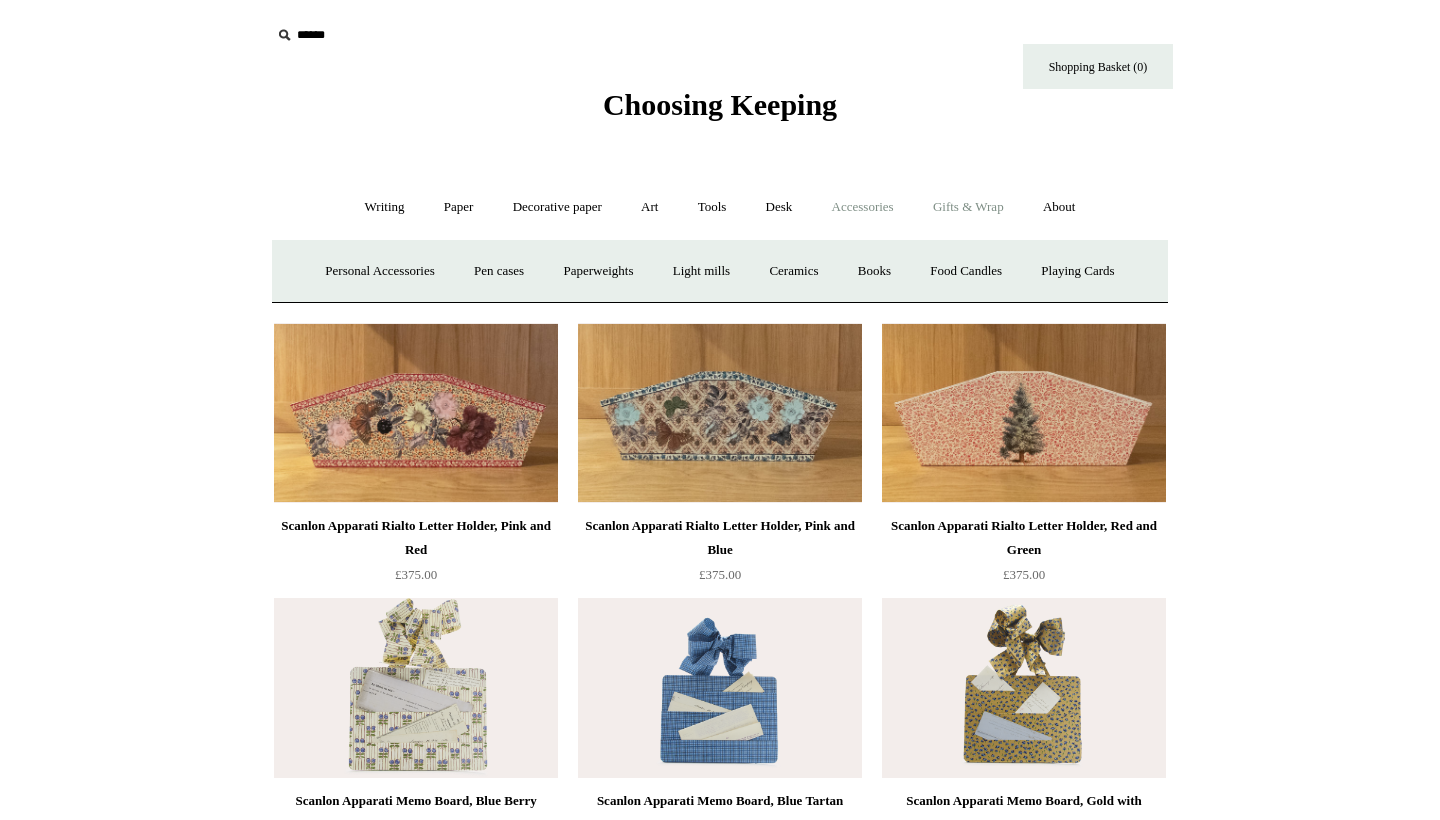 click on "Gifts & Wrap +" at bounding box center [968, 207] 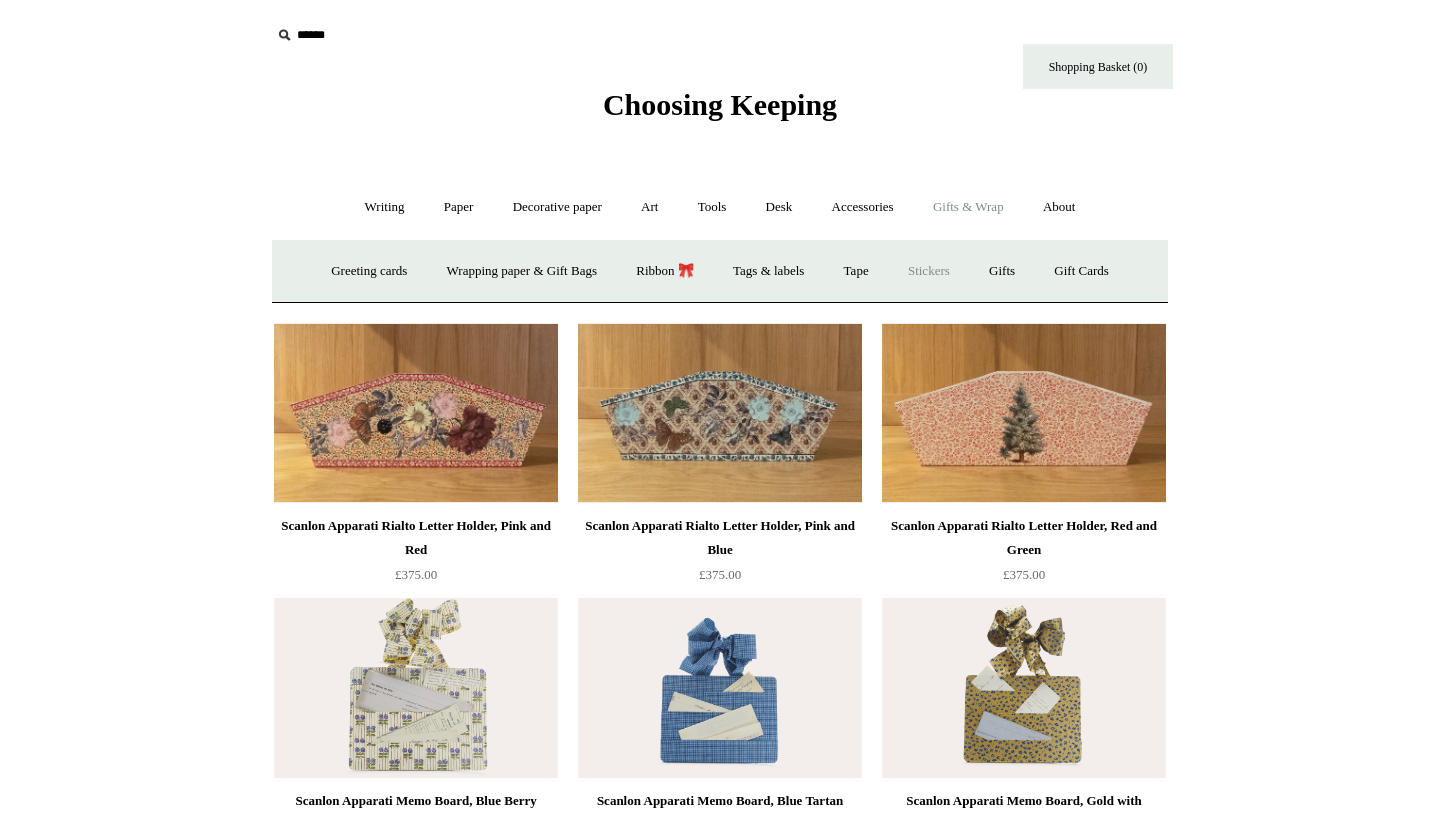click on "Stickers" at bounding box center [929, 271] 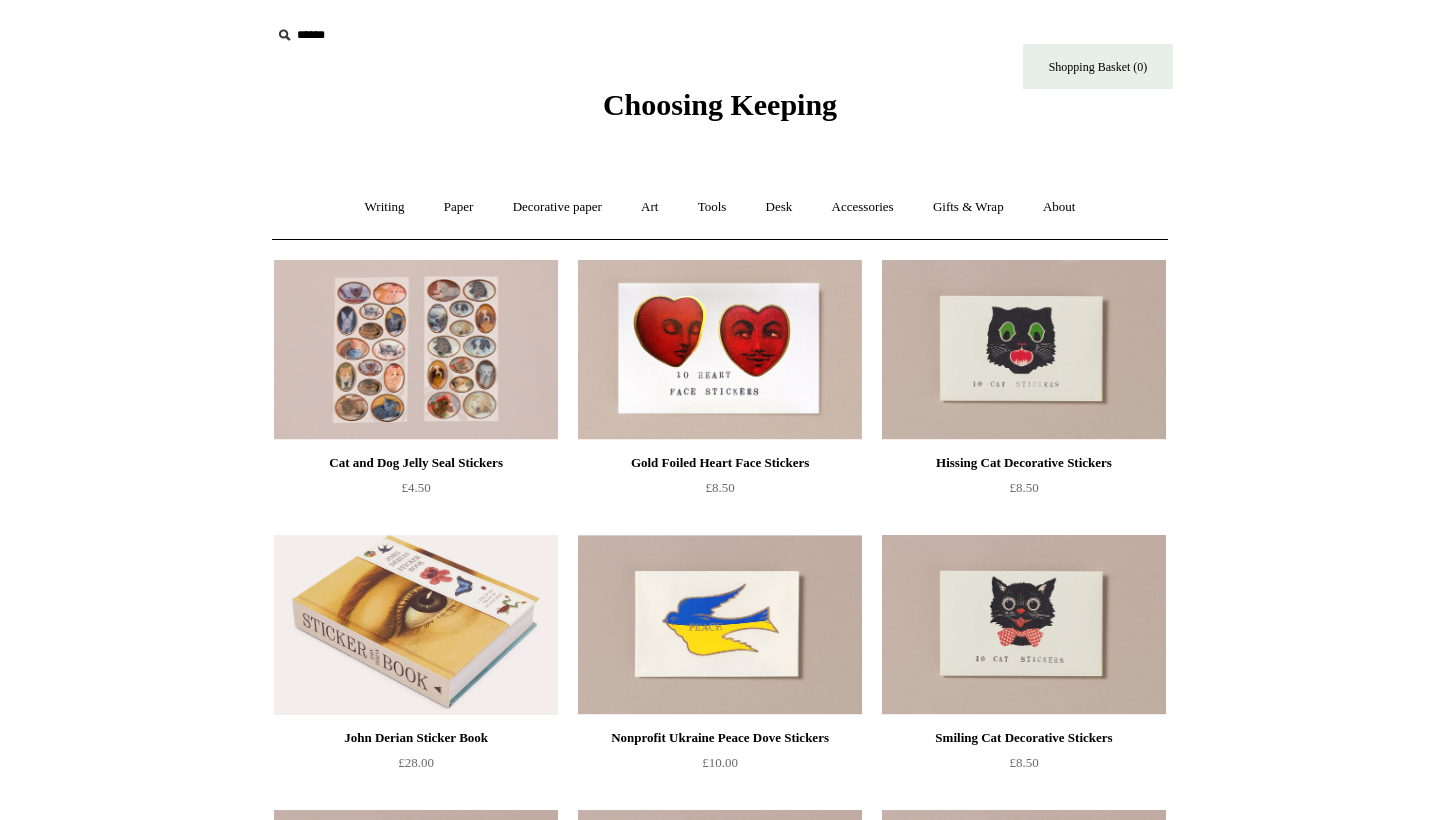 scroll, scrollTop: 0, scrollLeft: 0, axis: both 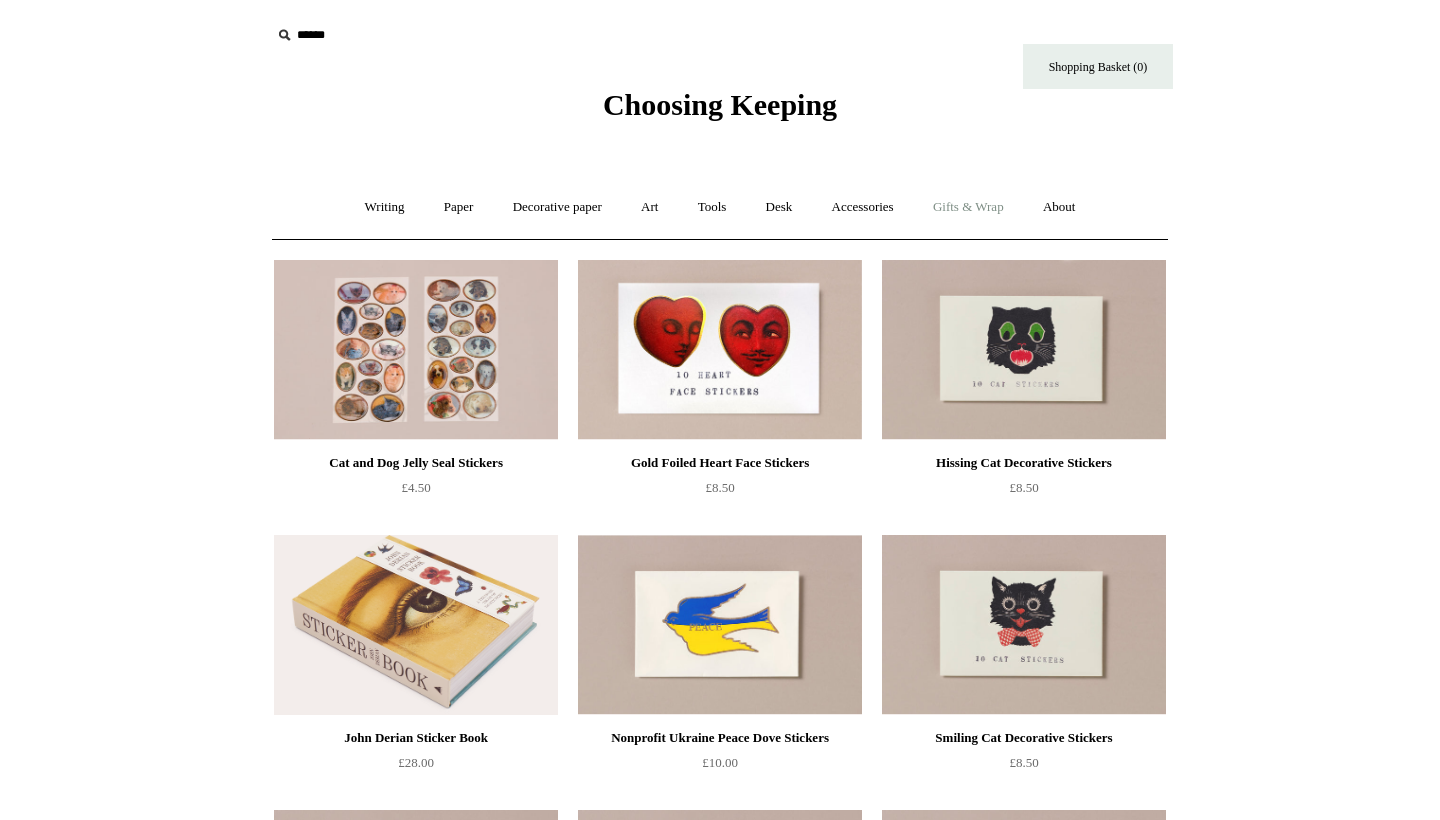 click on "Gifts & Wrap +" at bounding box center [968, 207] 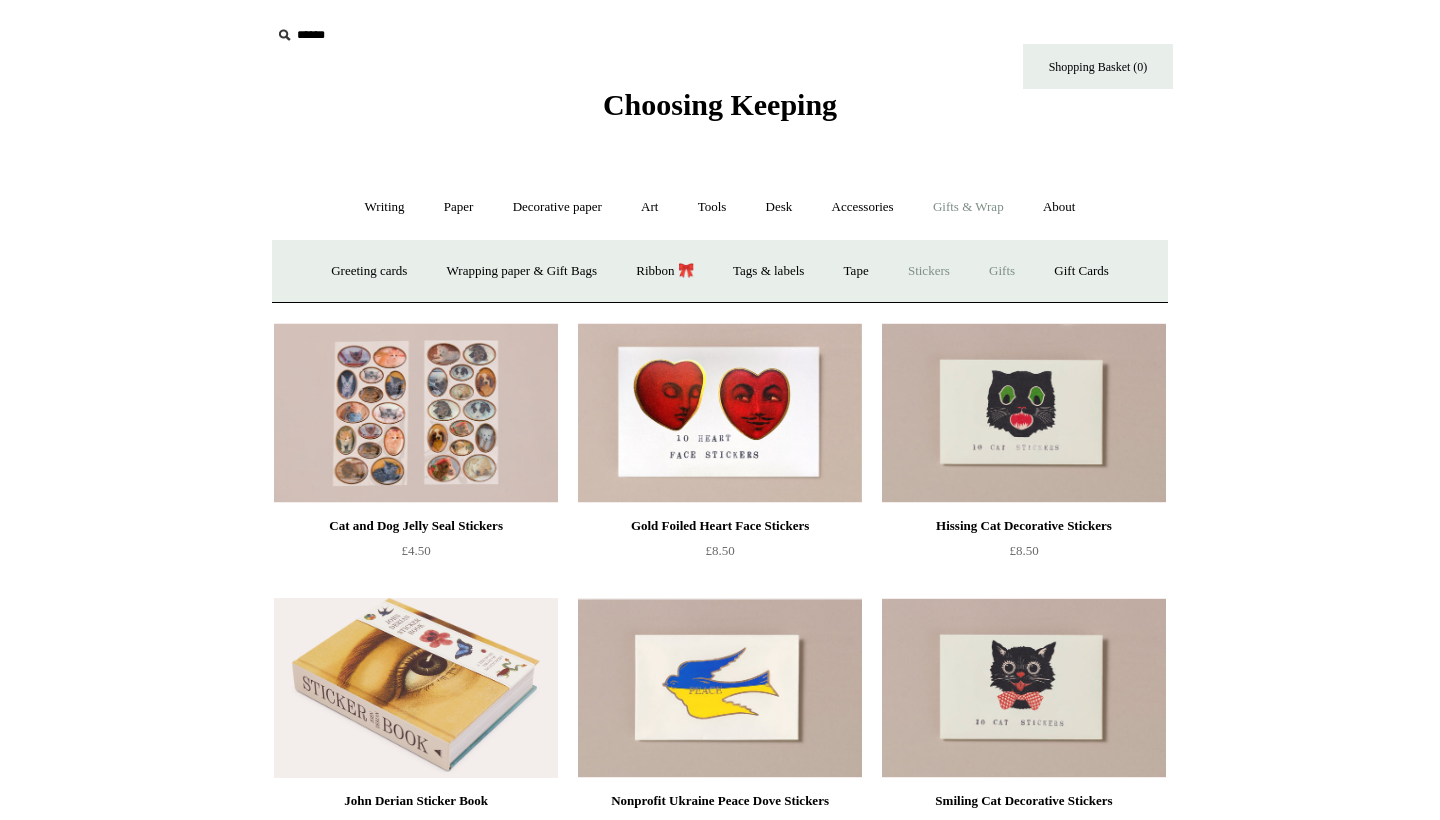 click on "Gifts +" at bounding box center [1002, 271] 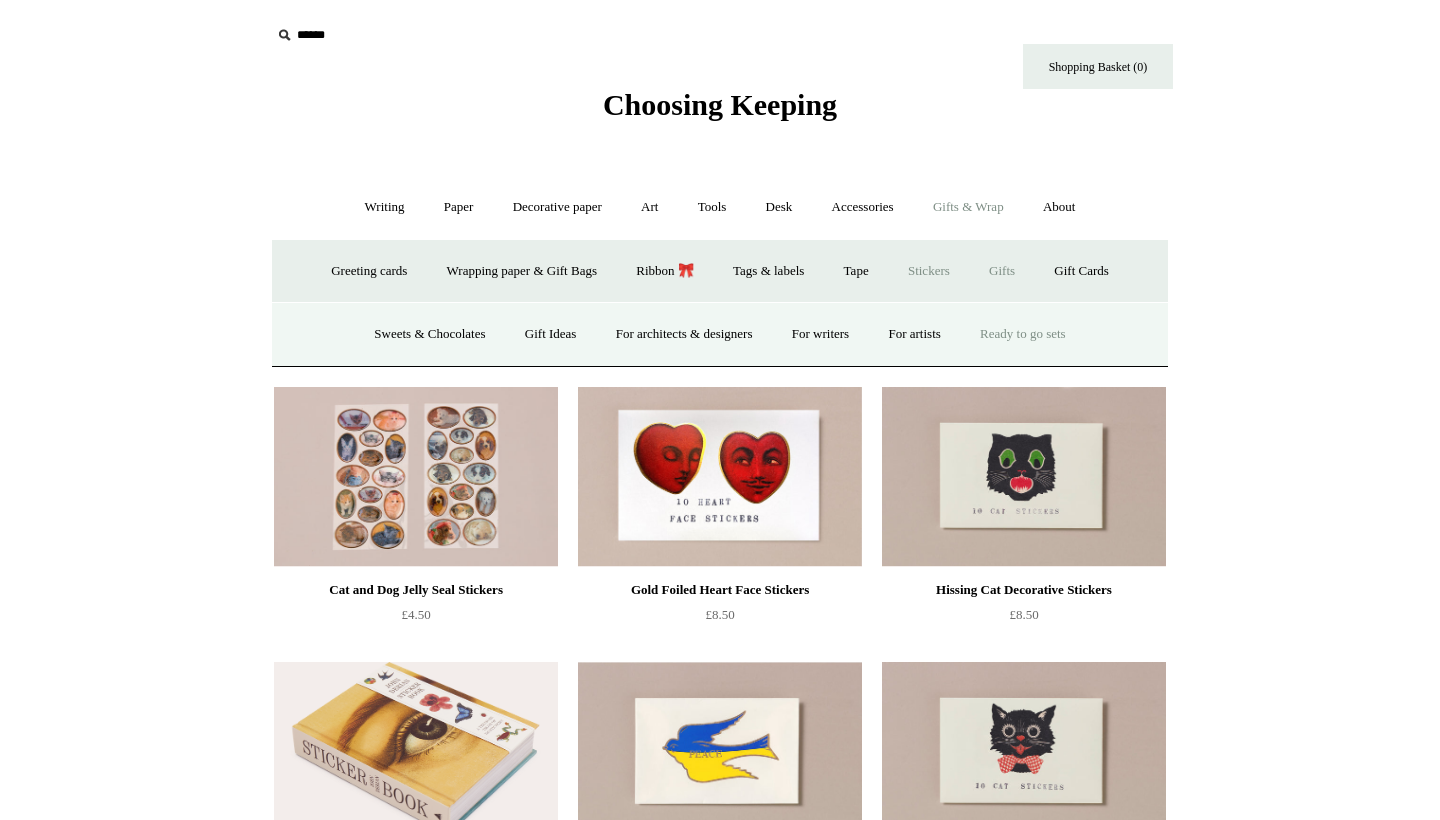 click on "Ready to go sets" at bounding box center [1023, 334] 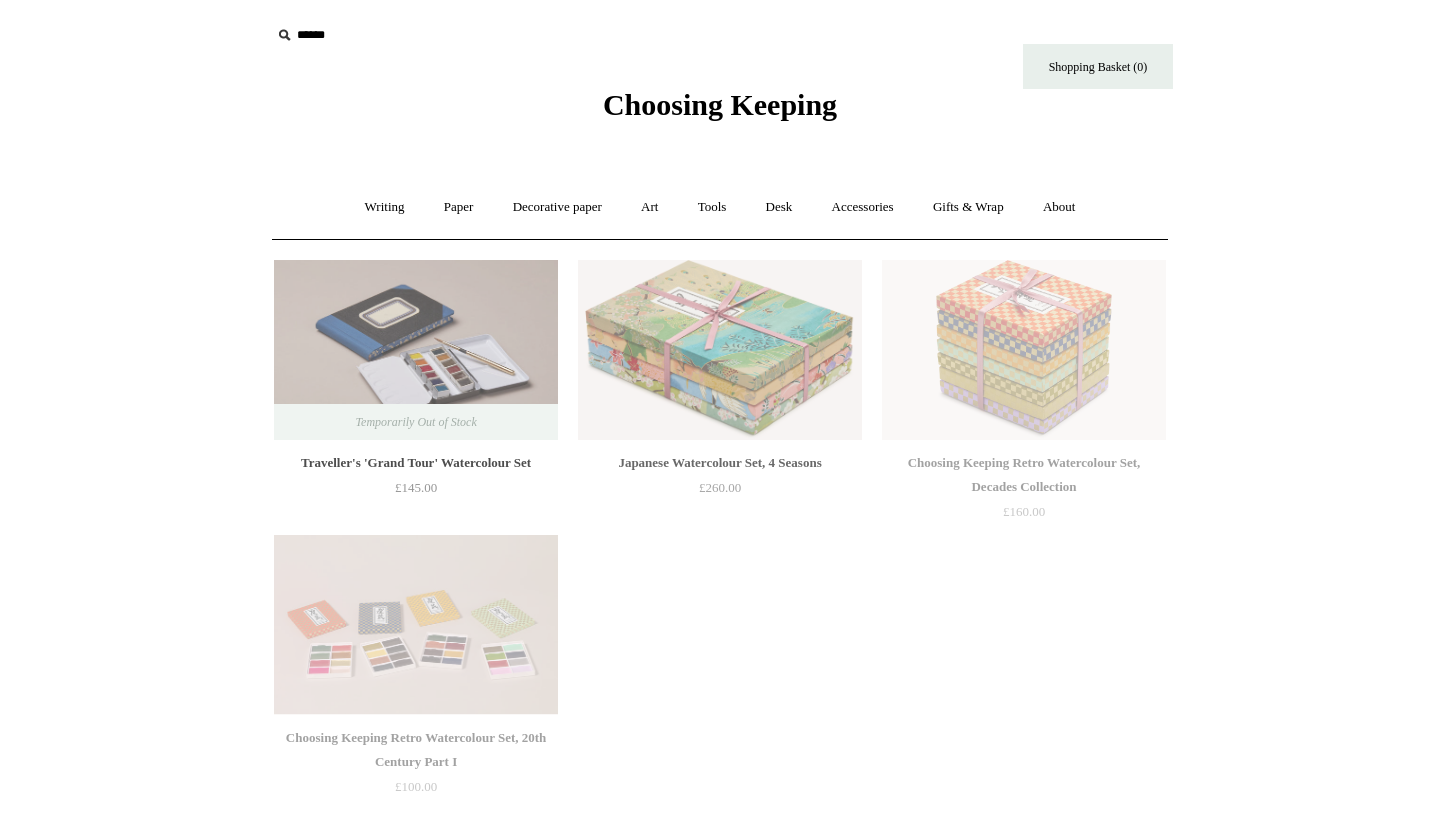 scroll, scrollTop: 0, scrollLeft: 0, axis: both 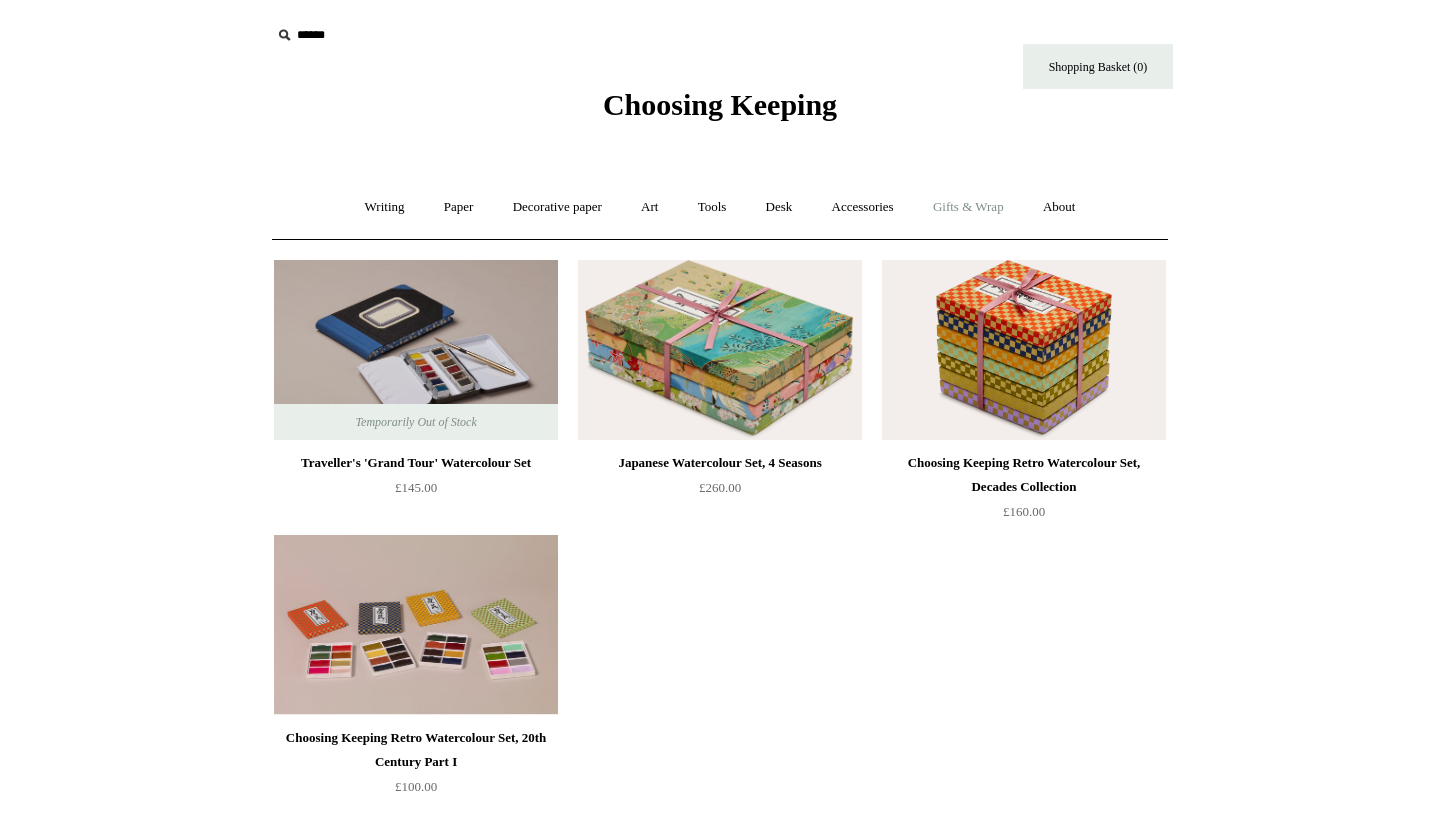 click on "Gifts & Wrap +" at bounding box center [968, 207] 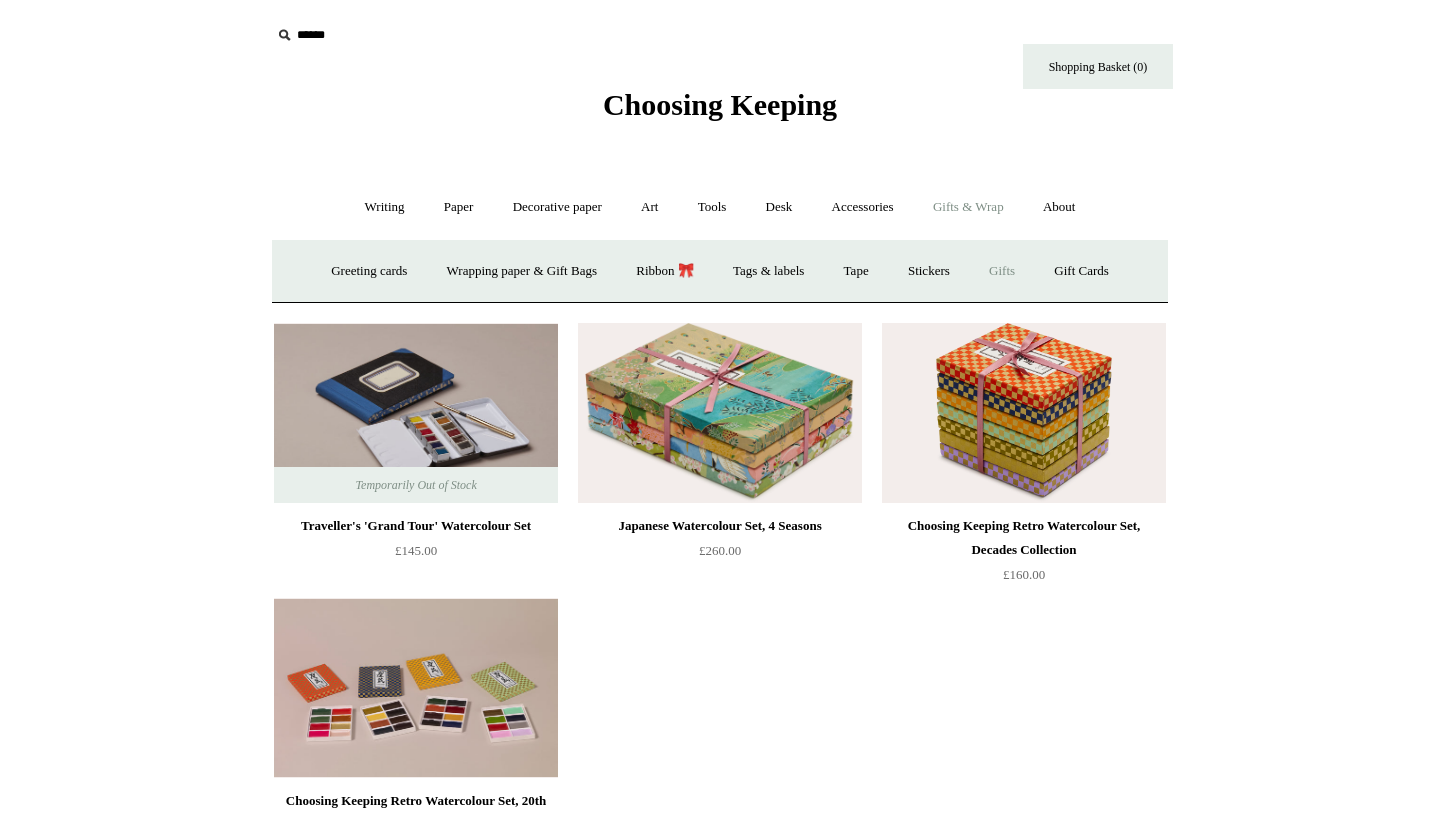click on "Gifts +" at bounding box center [1002, 271] 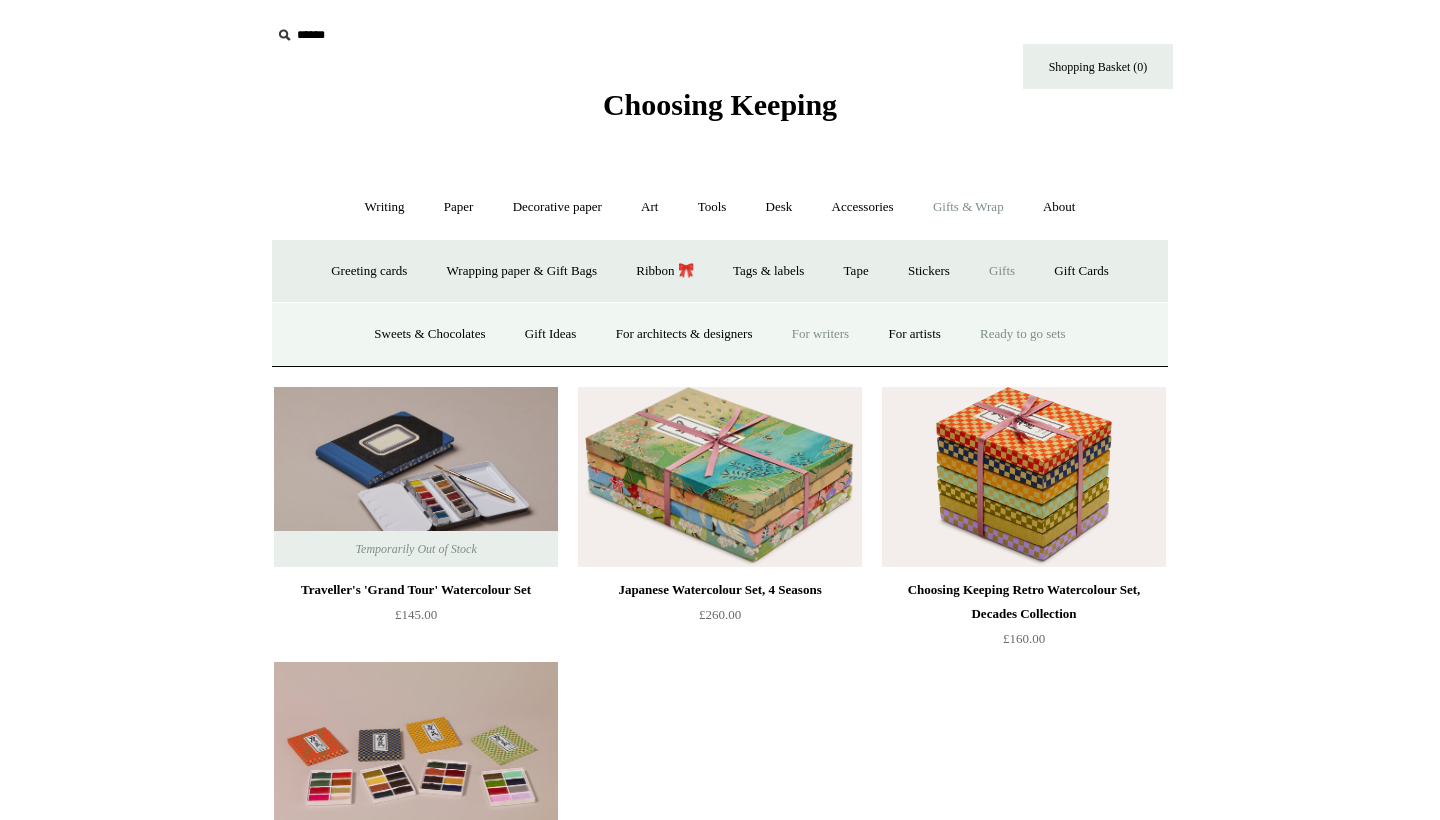 click on "For writers" at bounding box center [820, 334] 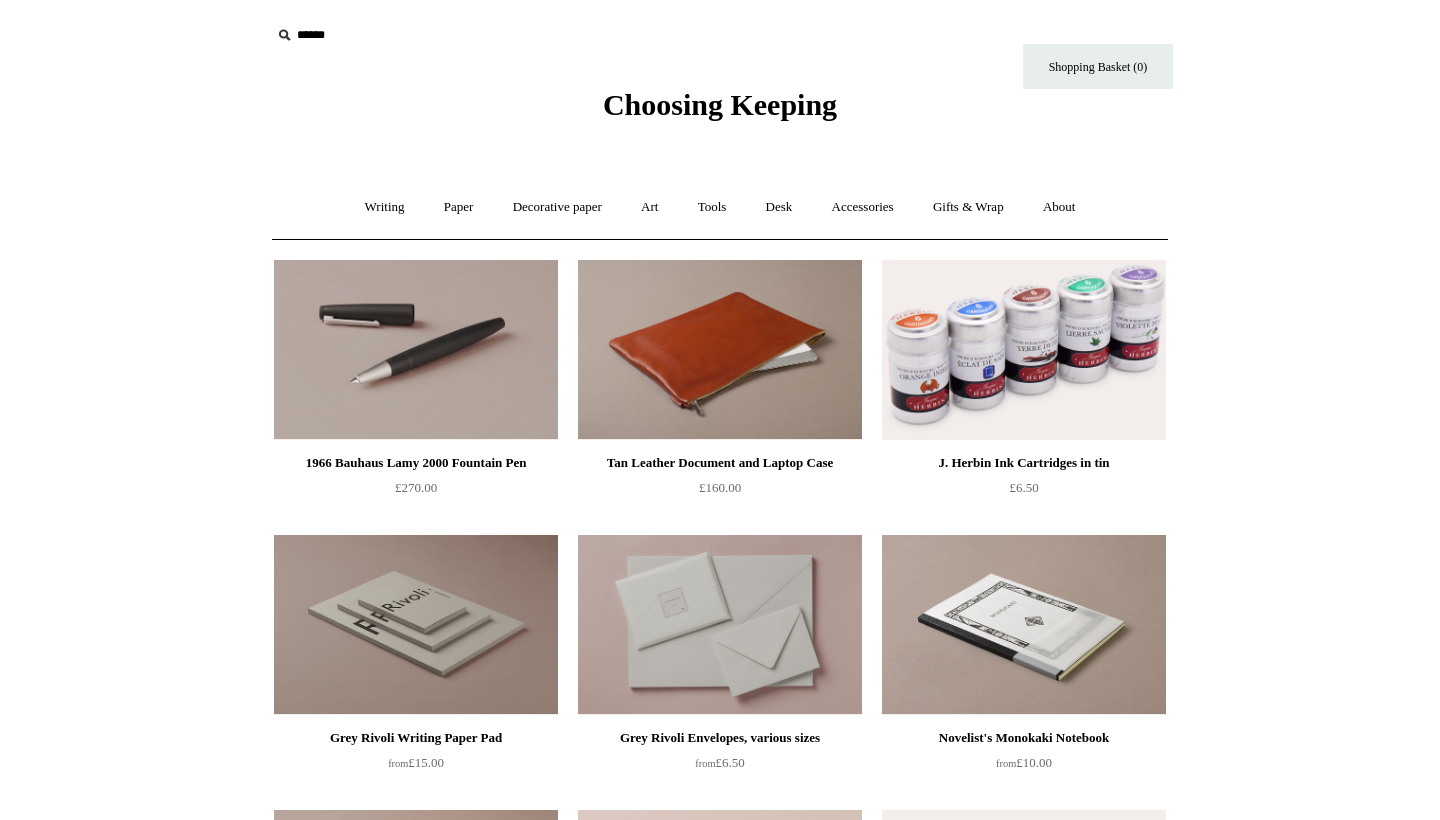 scroll, scrollTop: 0, scrollLeft: 0, axis: both 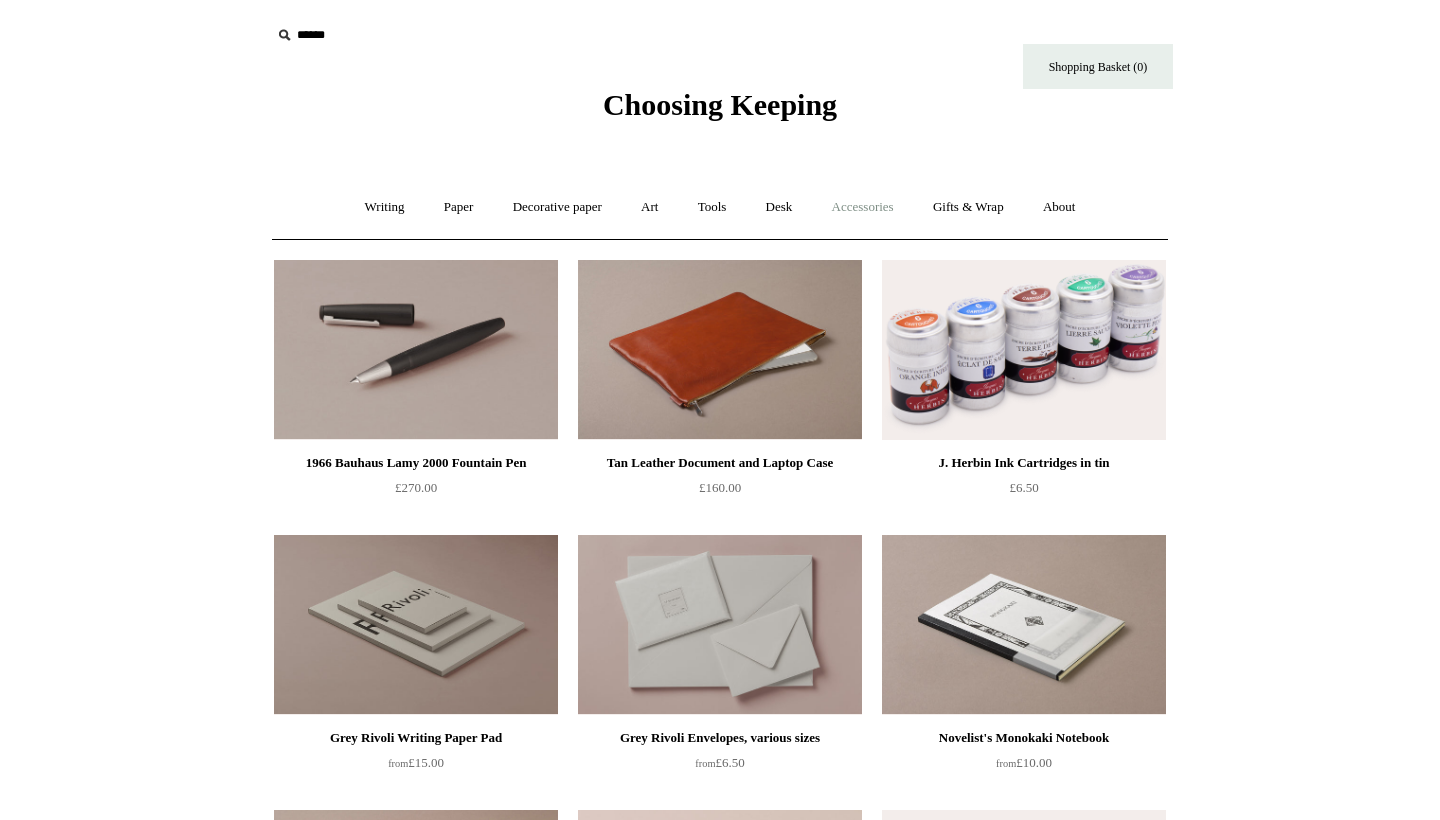 click on "Accessories +" at bounding box center (863, 207) 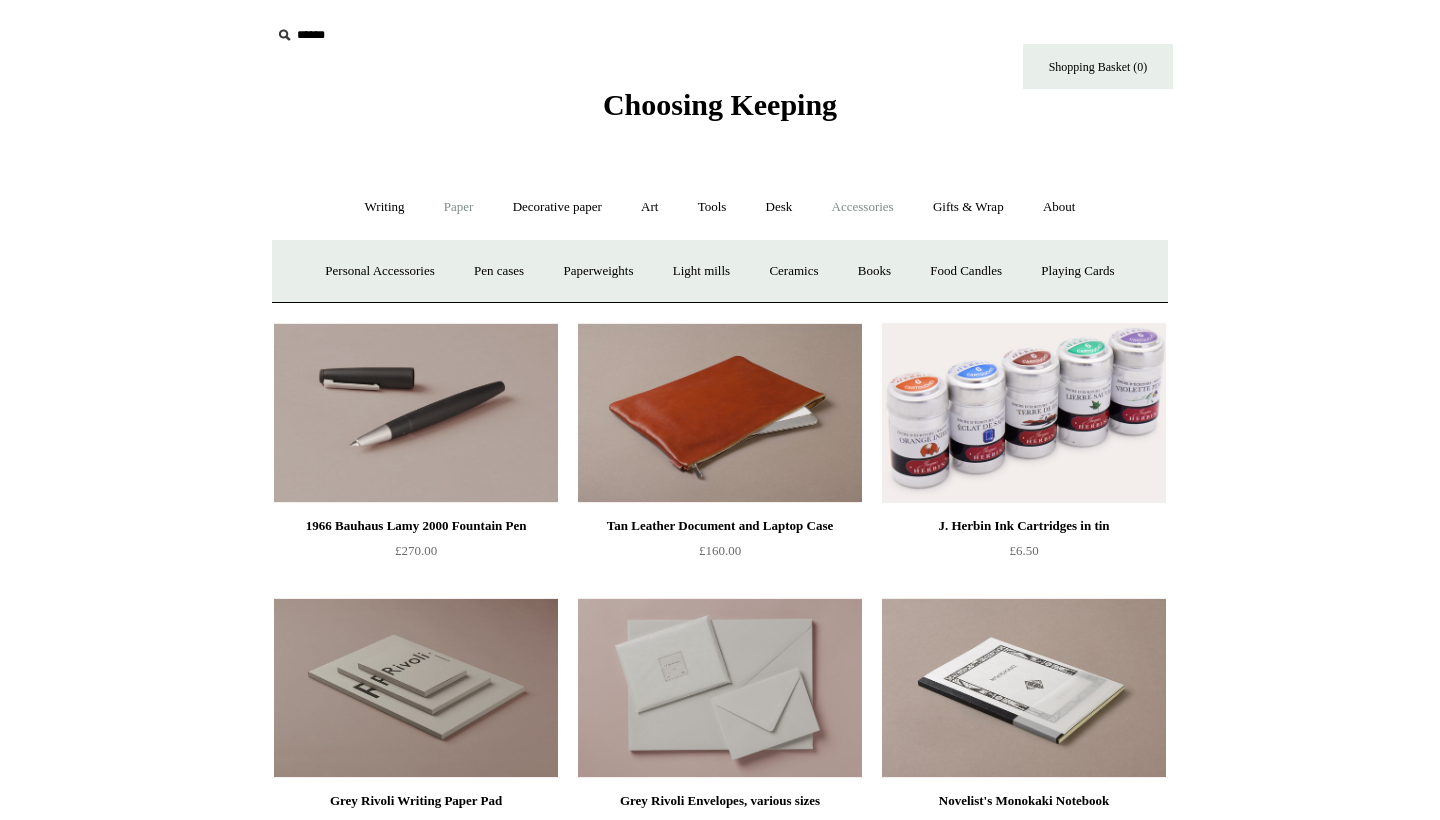 click on "Paper +" at bounding box center [459, 207] 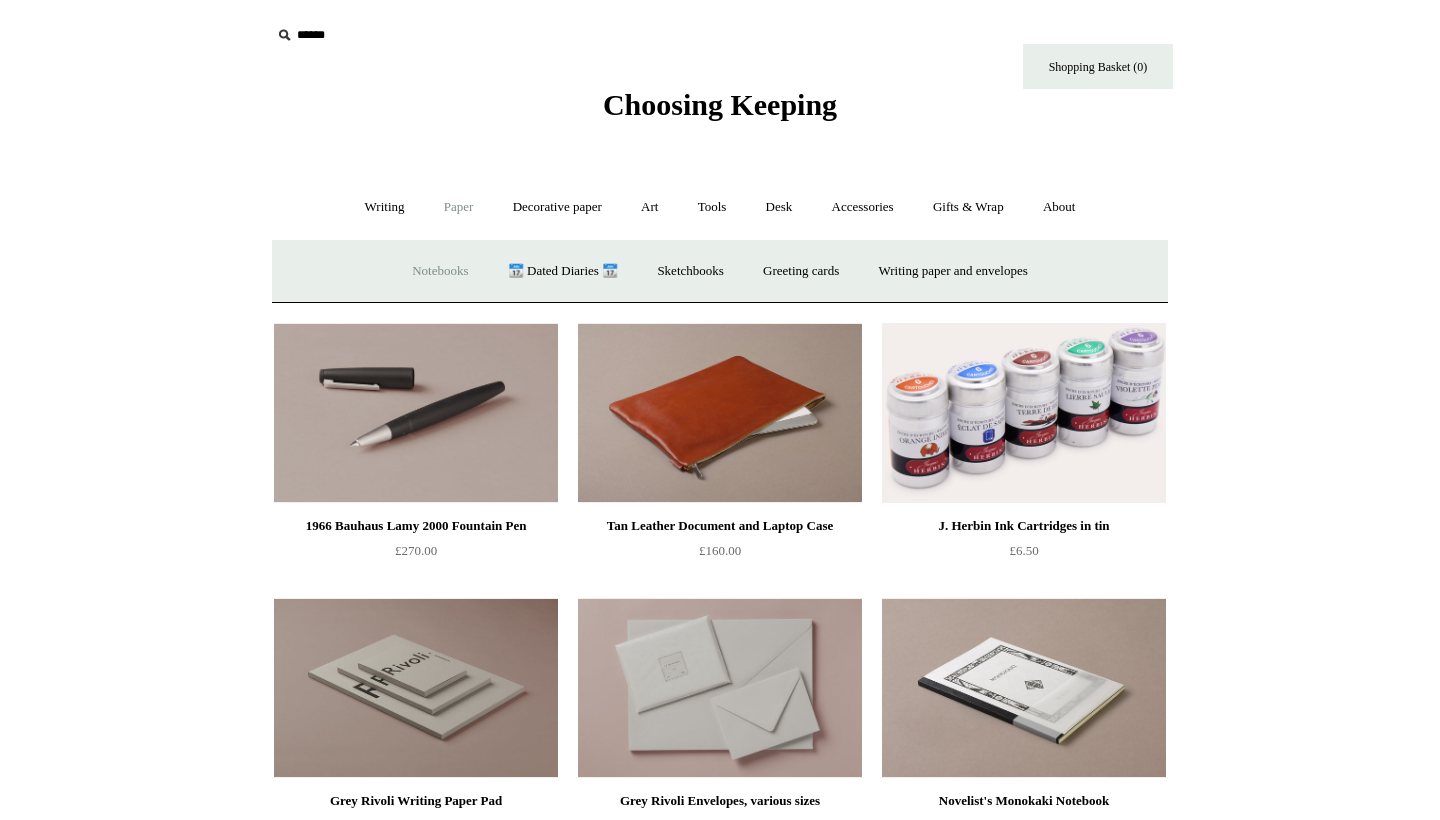 click on "Notebooks +" at bounding box center [440, 271] 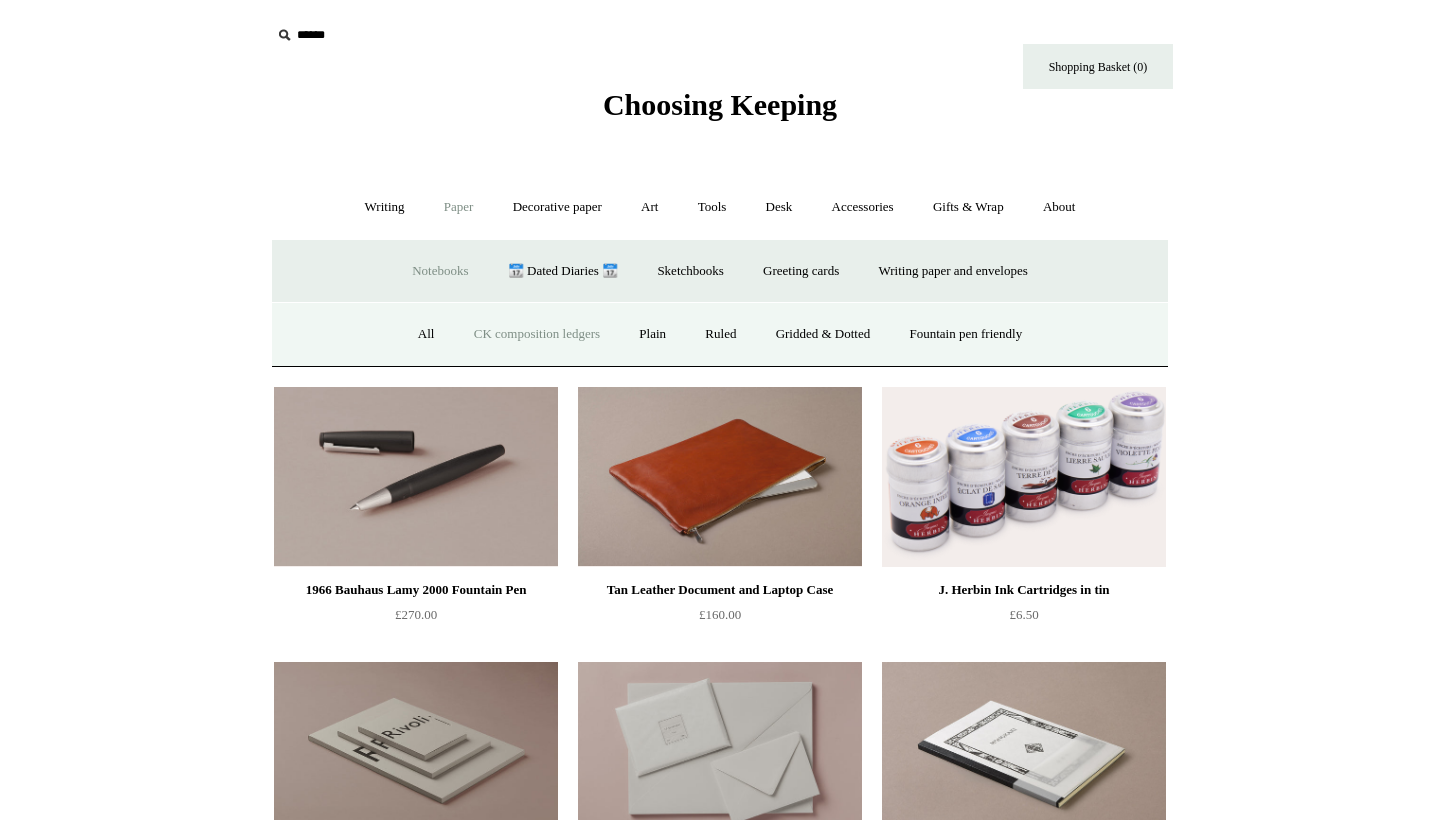 click on "CK composition ledgers" at bounding box center (537, 334) 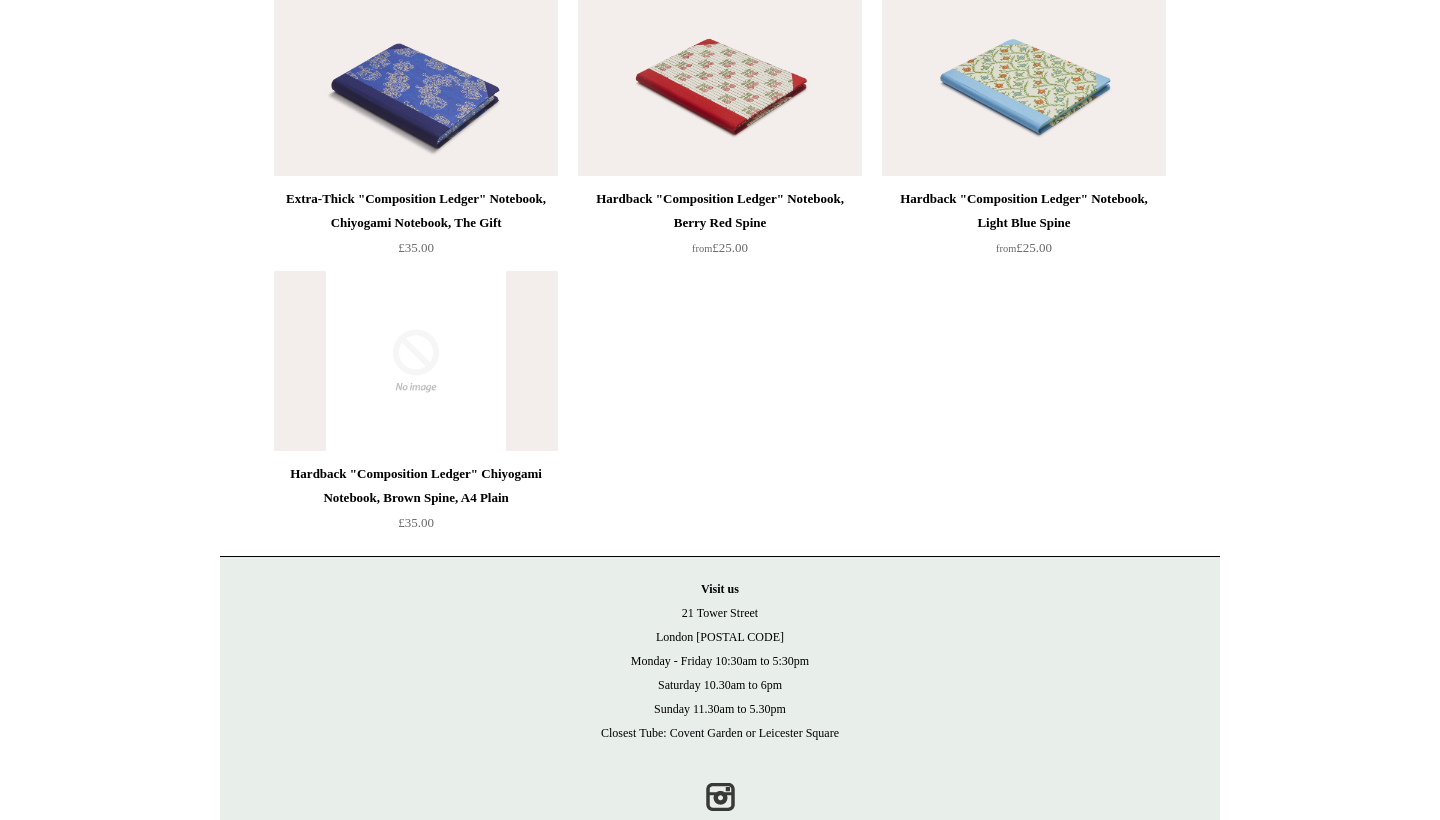 scroll, scrollTop: 4702, scrollLeft: 0, axis: vertical 